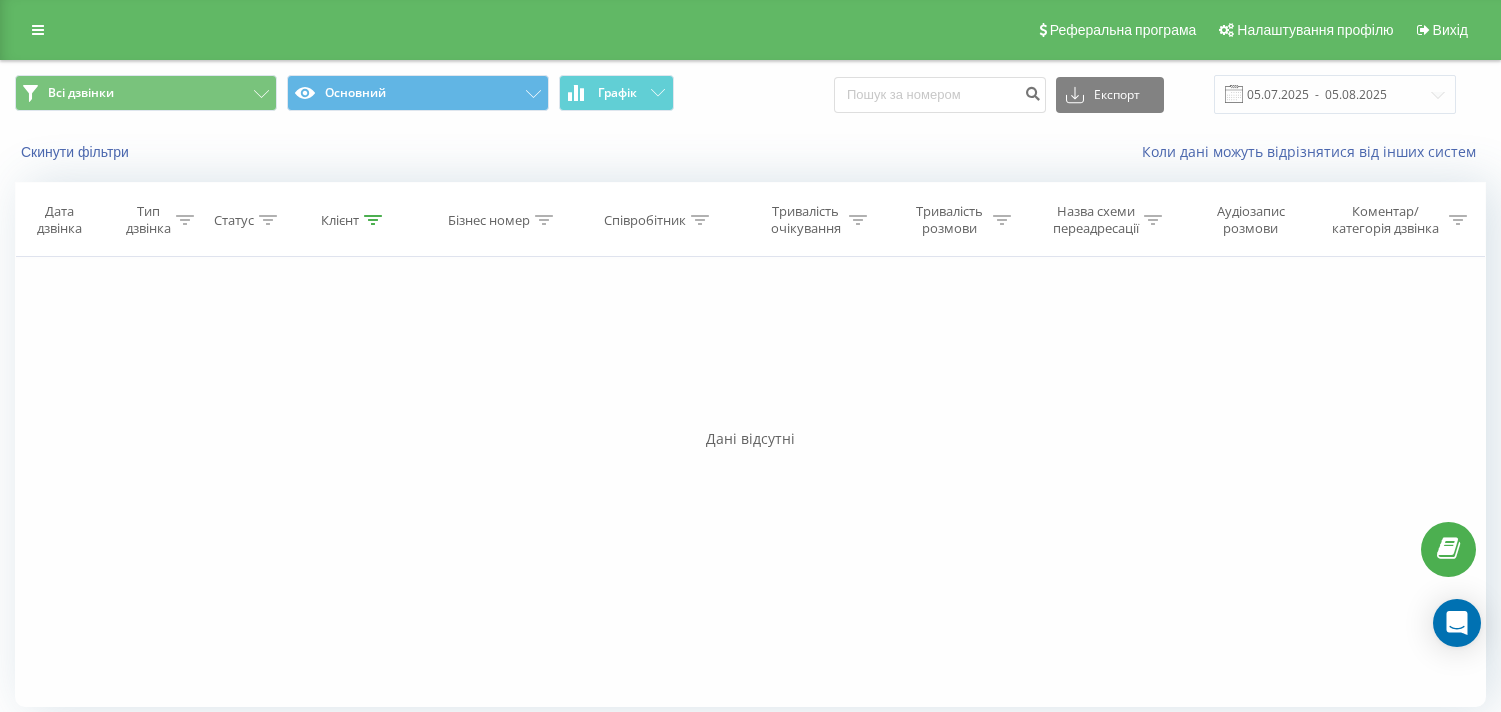 click on "Клієнт" at bounding box center (351, 220) 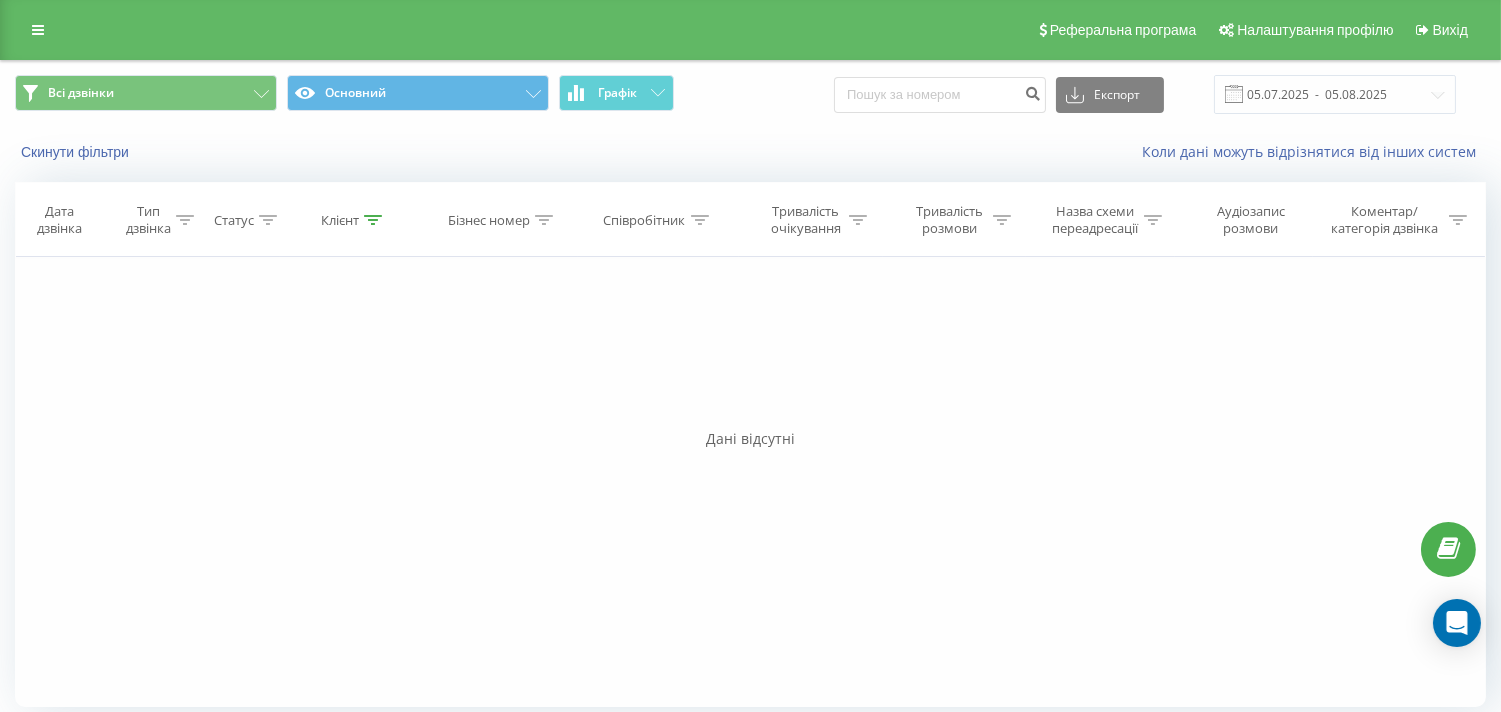 scroll, scrollTop: 0, scrollLeft: 0, axis: both 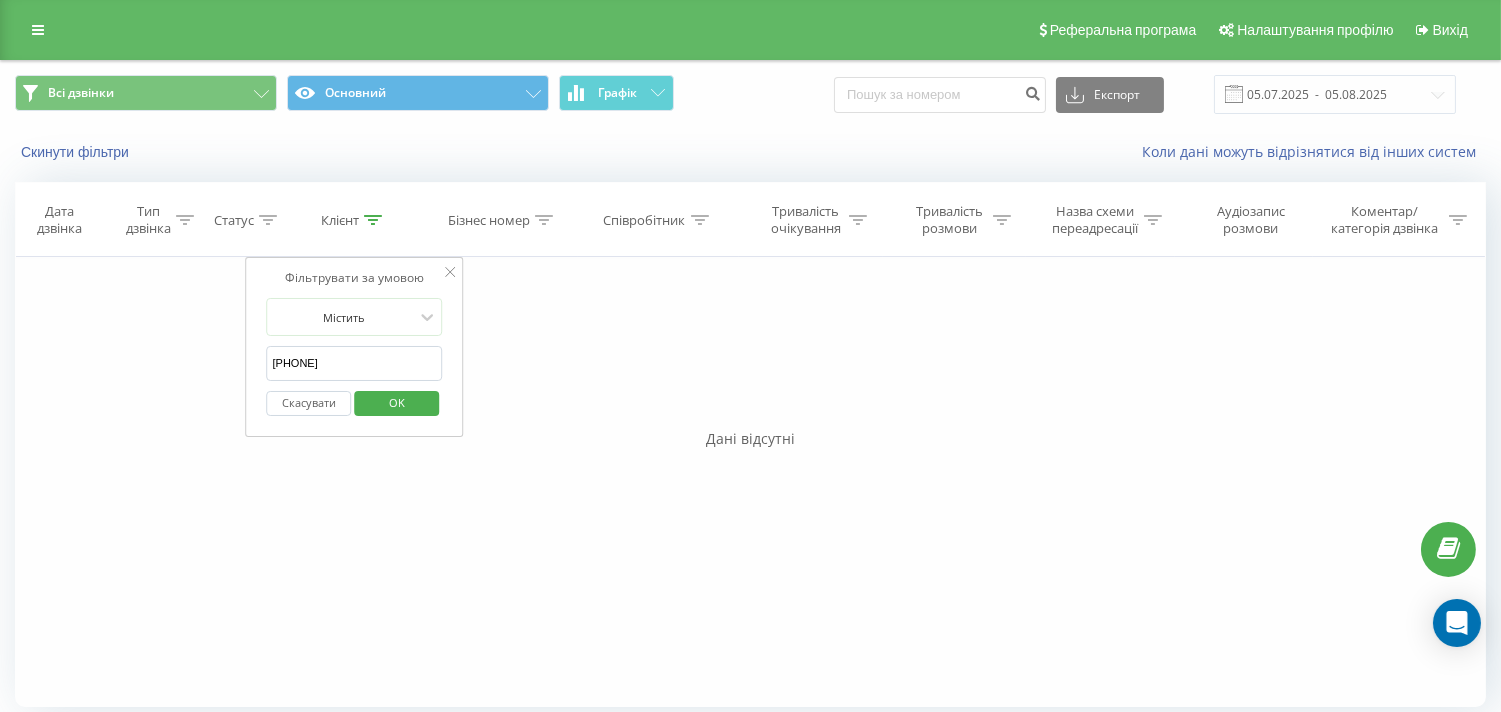 click on "Скасувати" at bounding box center (309, 403) 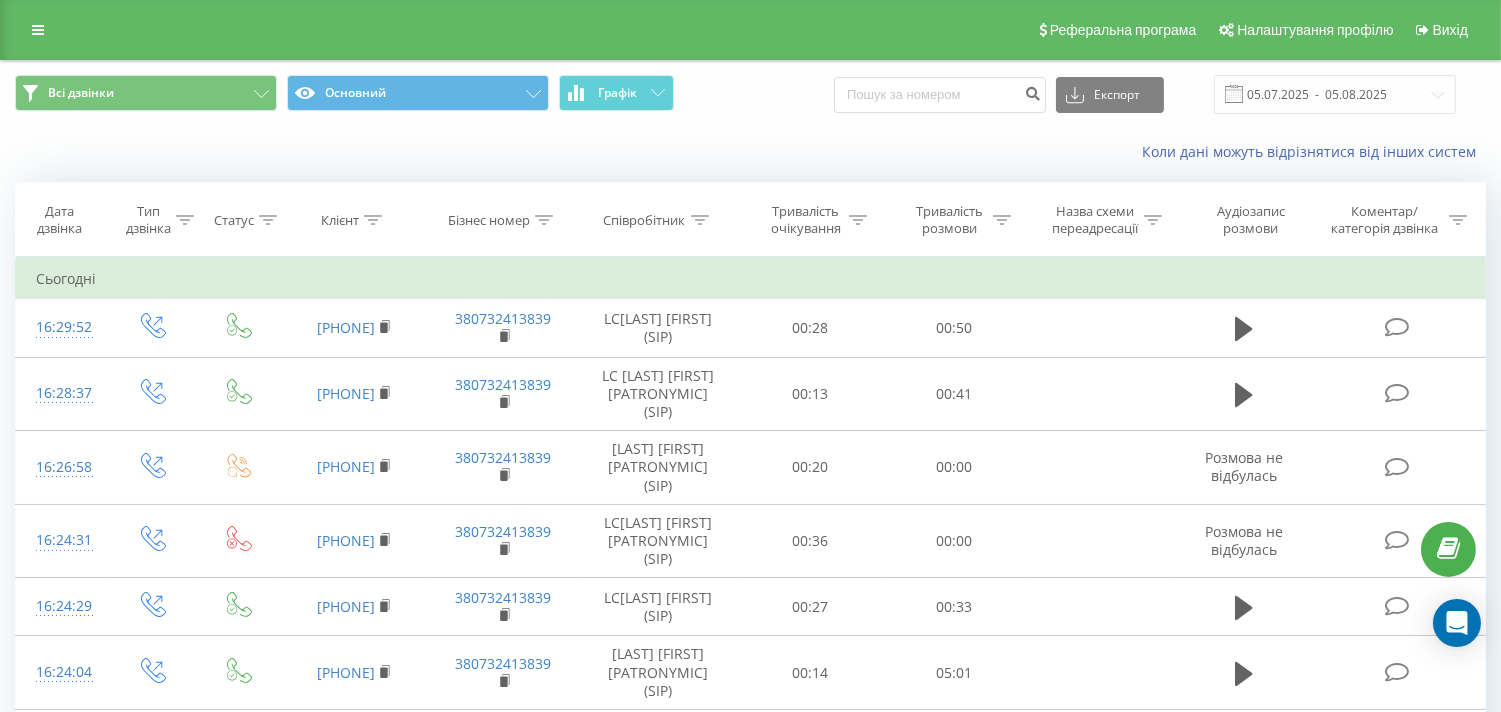 click on "Всі дзвінки Основний Графік Експорт .csv .xls .xlsx [DATE]  -  [DATE] Коли дані можуть відрізнятися вiд інших систем Дата дзвінка Тип дзвінка Статус Клієнт Бізнес номер Співробітник Тривалість очікування Тривалість розмови Назва схеми переадресації Аудіозапис розмови Коментар/категорія дзвінка Фільтрувати за умовою Дорівнює Введіть значення Скасувати OK Фільтрувати за умовою Дорівнює Введіть значення Скасувати OK Фільтрувати за умовою Містить [PHONE] Скасувати OK Фільтрувати за умовою Містить Скасувати OK Фільтрувати за умовою Містить Скасувати OK Дорівнює OK OK" at bounding box center (750, 1106) 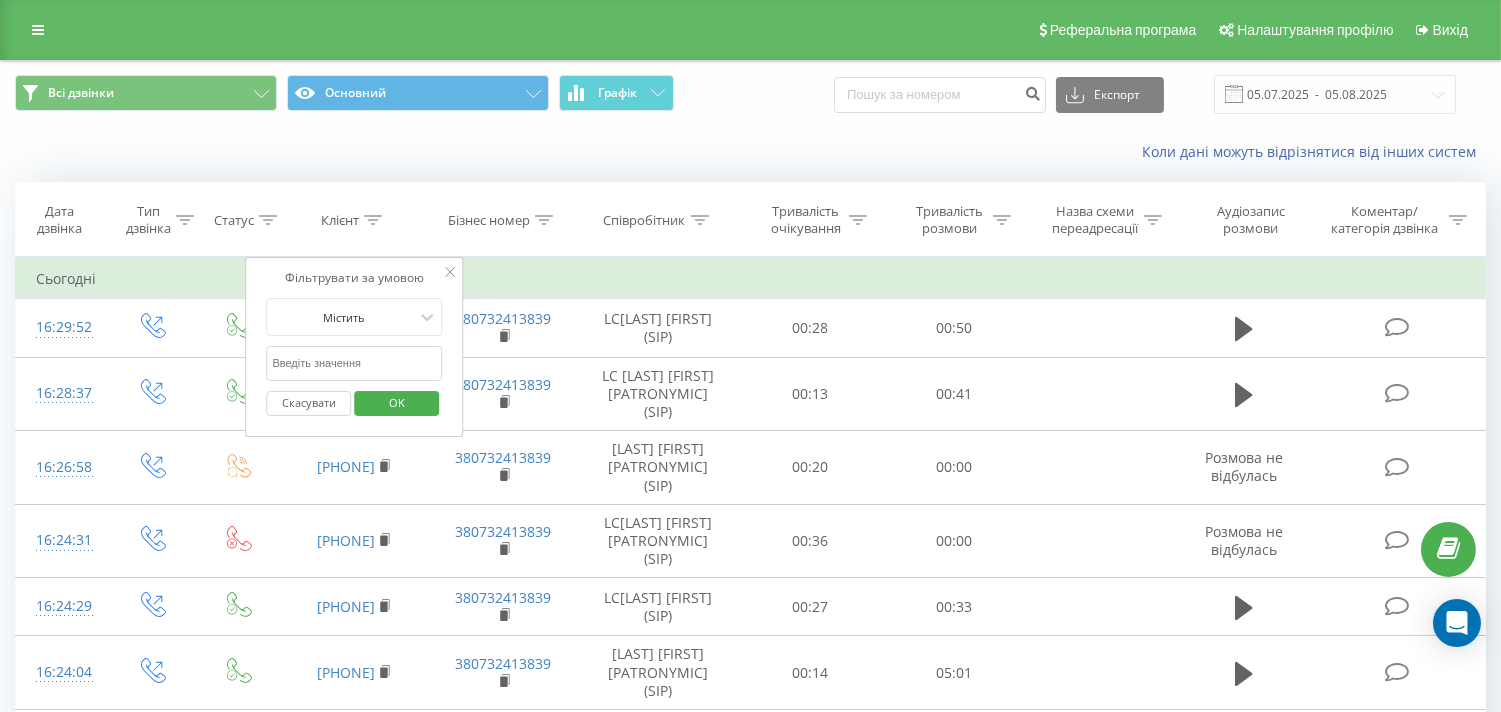 click on "[PHONE]" at bounding box center [354, 363] 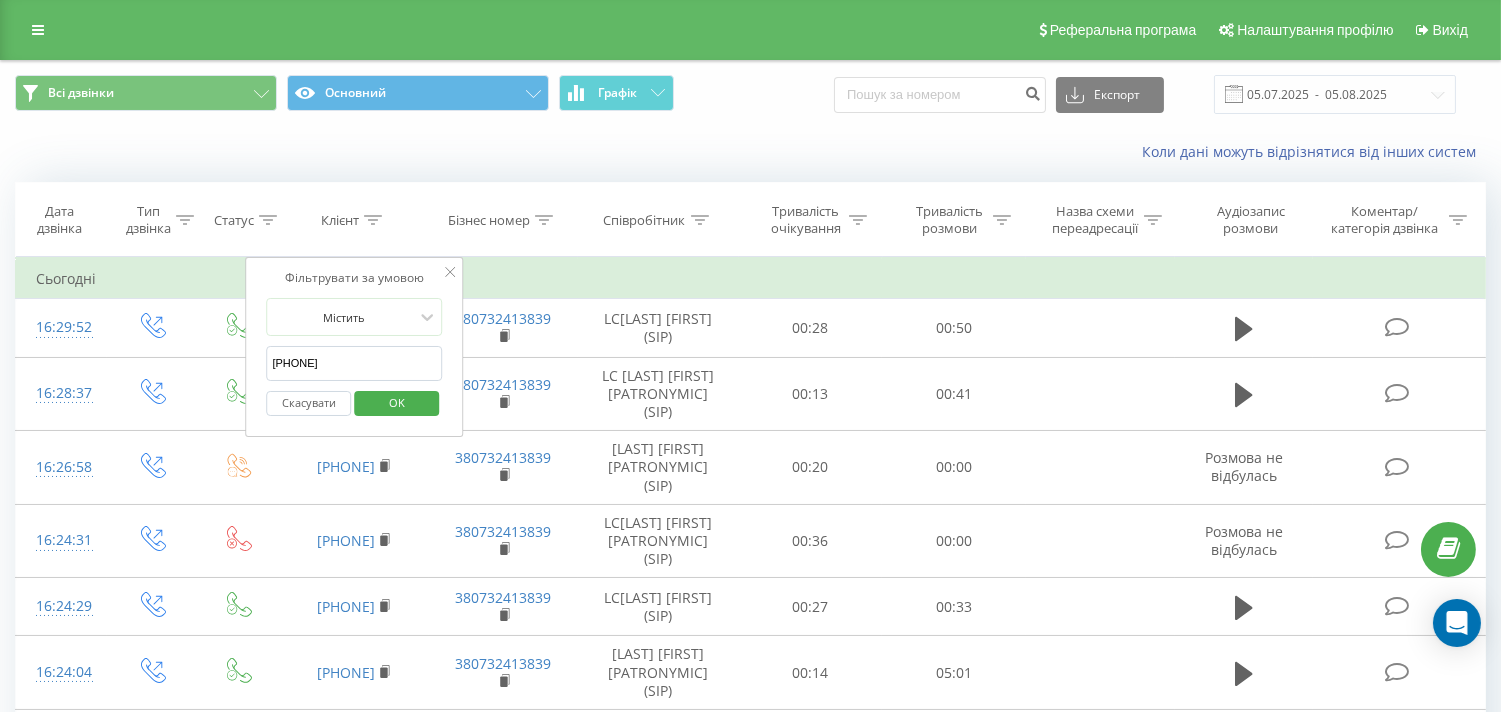 type on "[PHONE]" 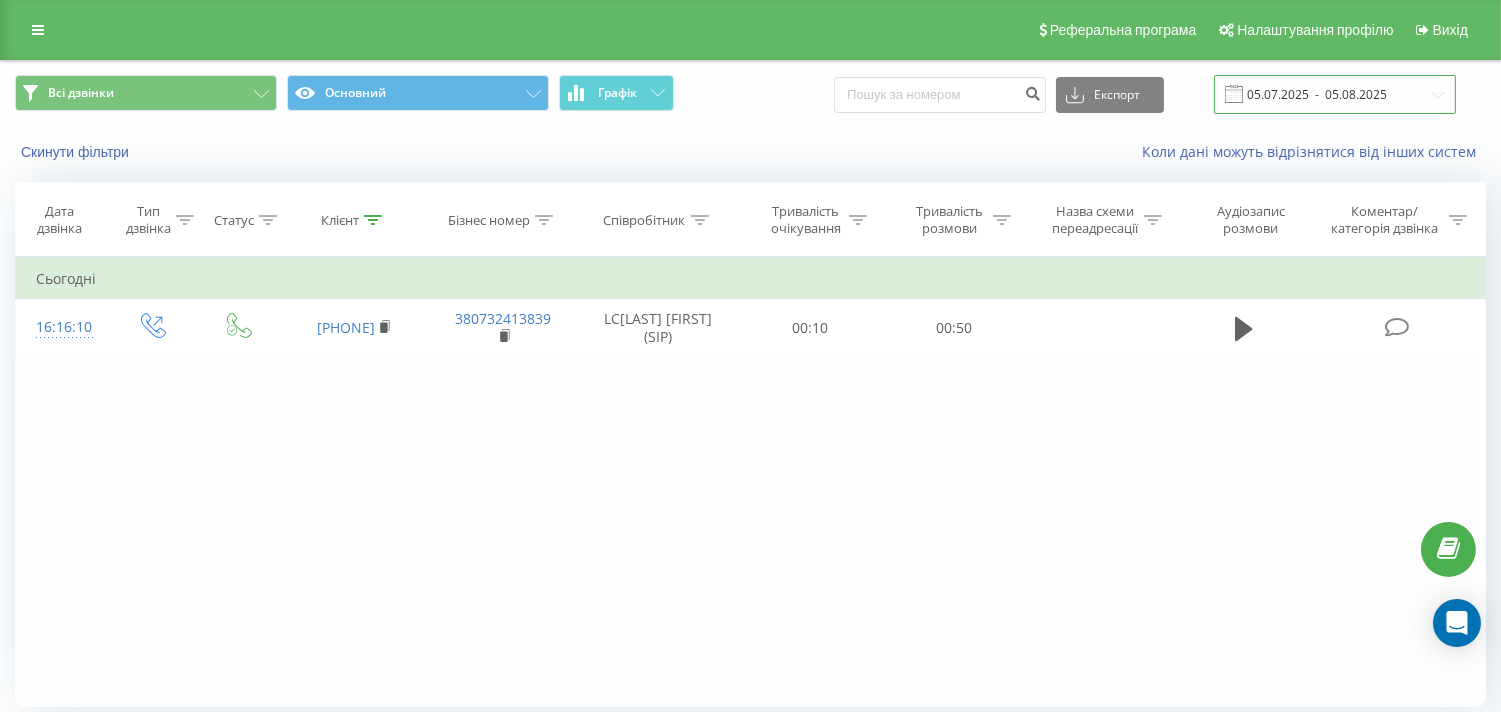 click on "05.07.2025  -  05.08.2025" at bounding box center (1335, 94) 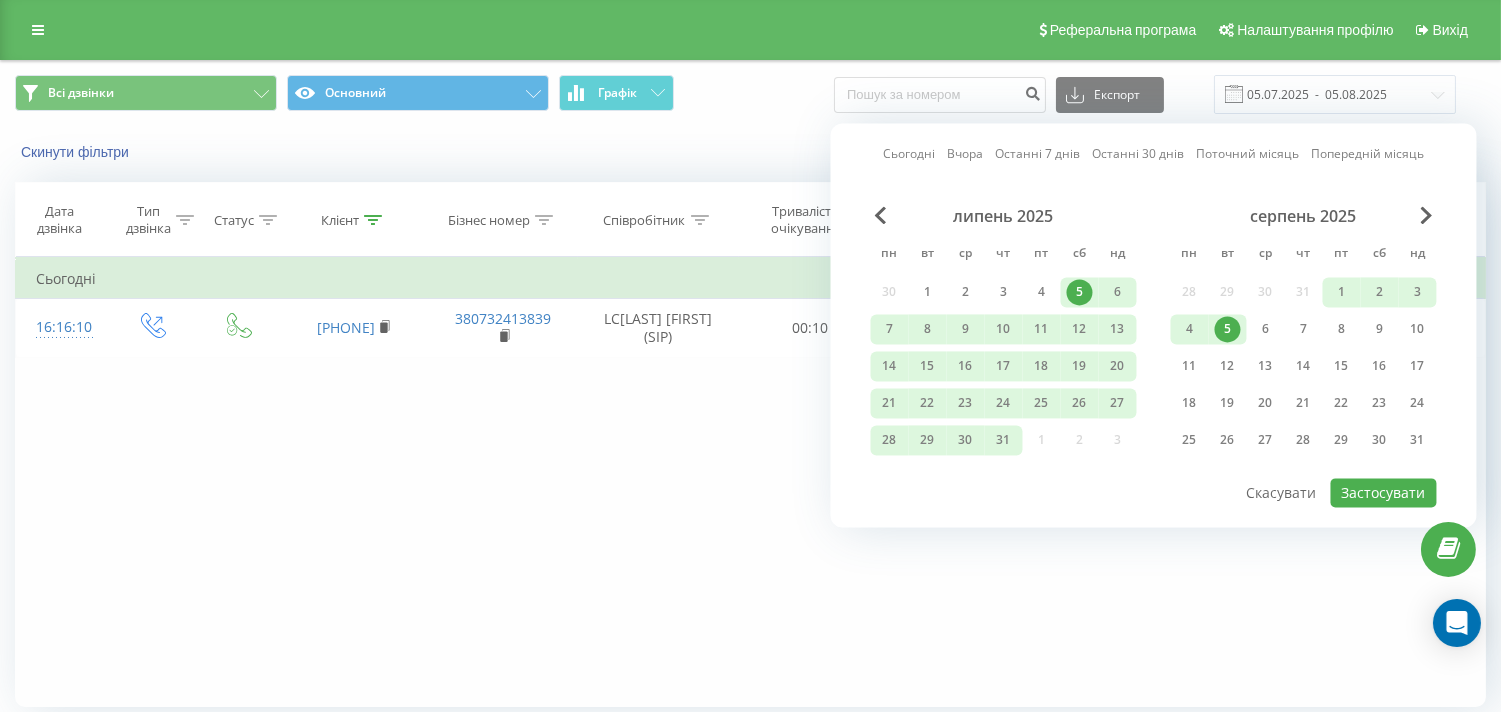 click on "5" at bounding box center [1228, 329] 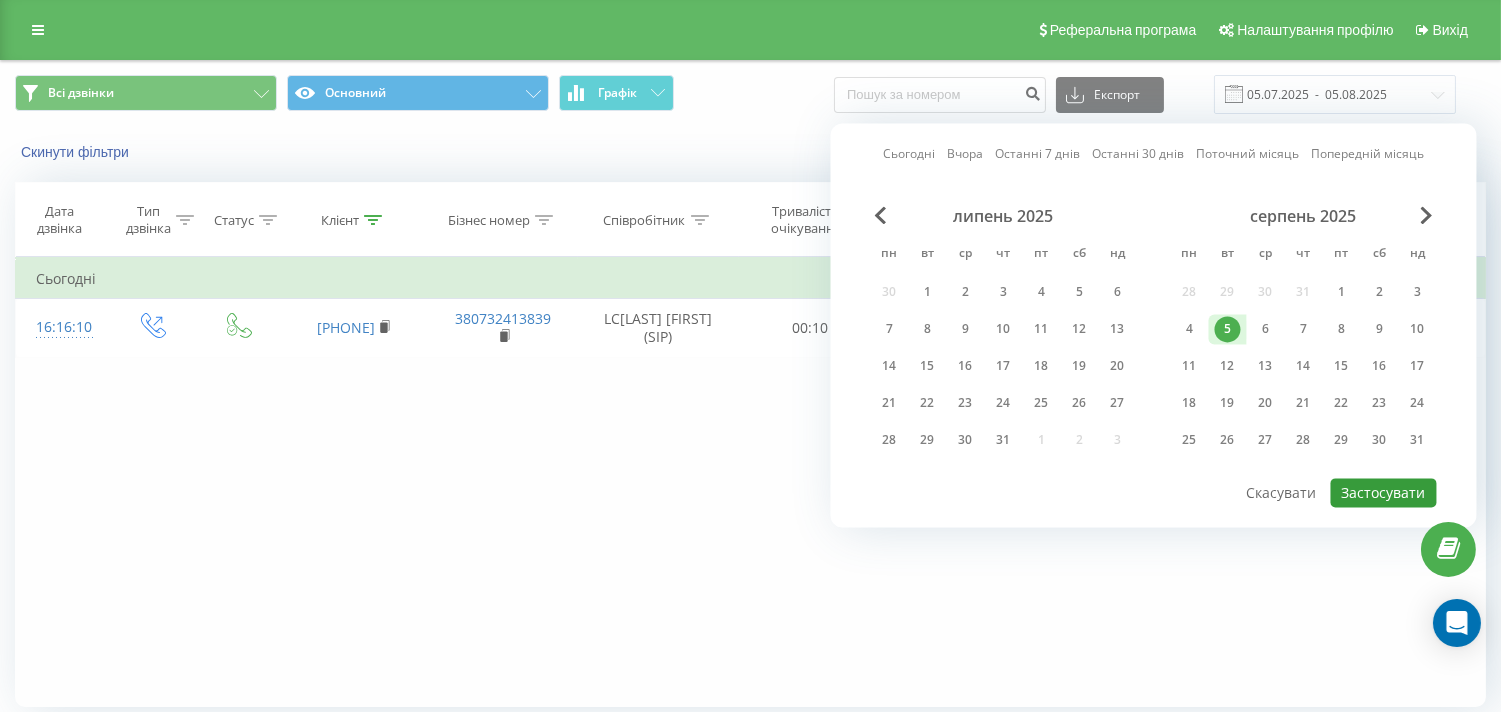 click on "Застосувати" at bounding box center (1384, 492) 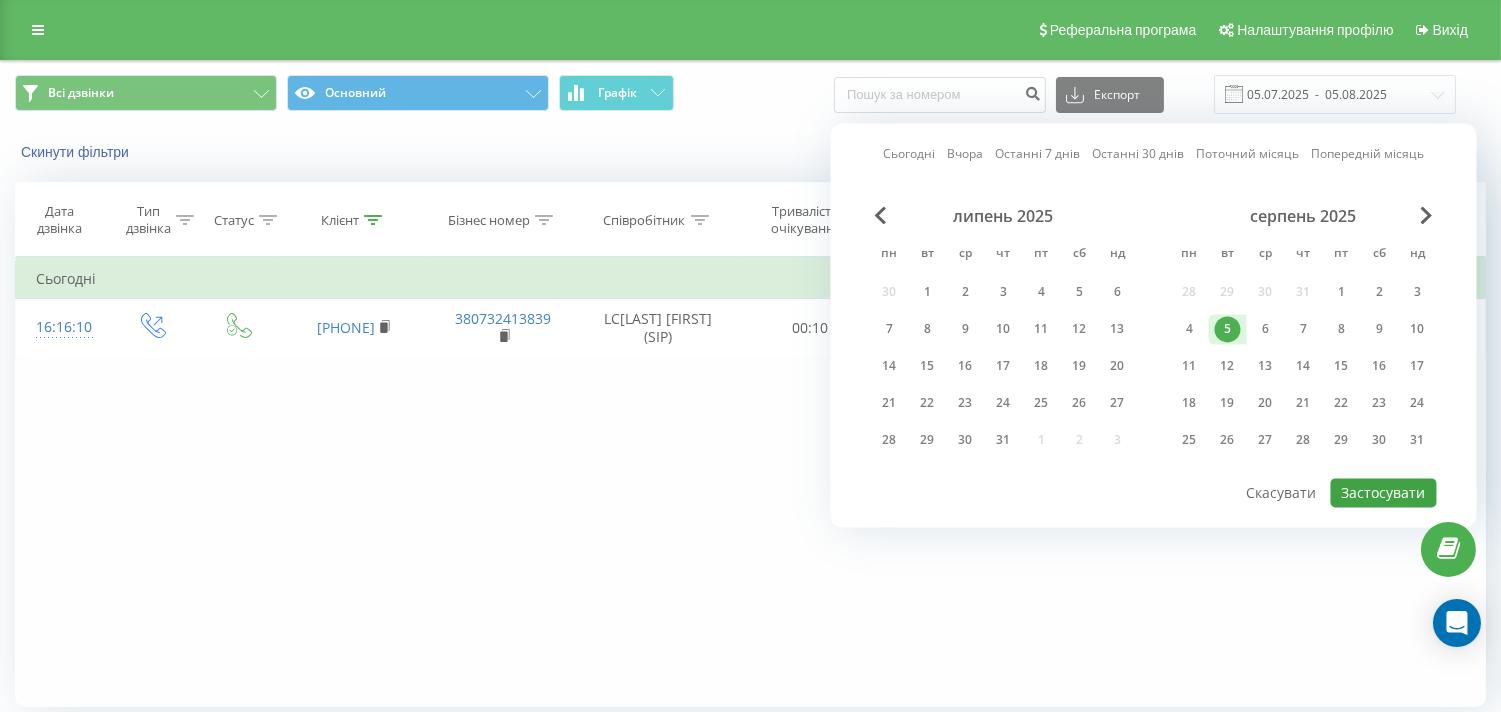 type on "05.08.2025  -  05.08.2025" 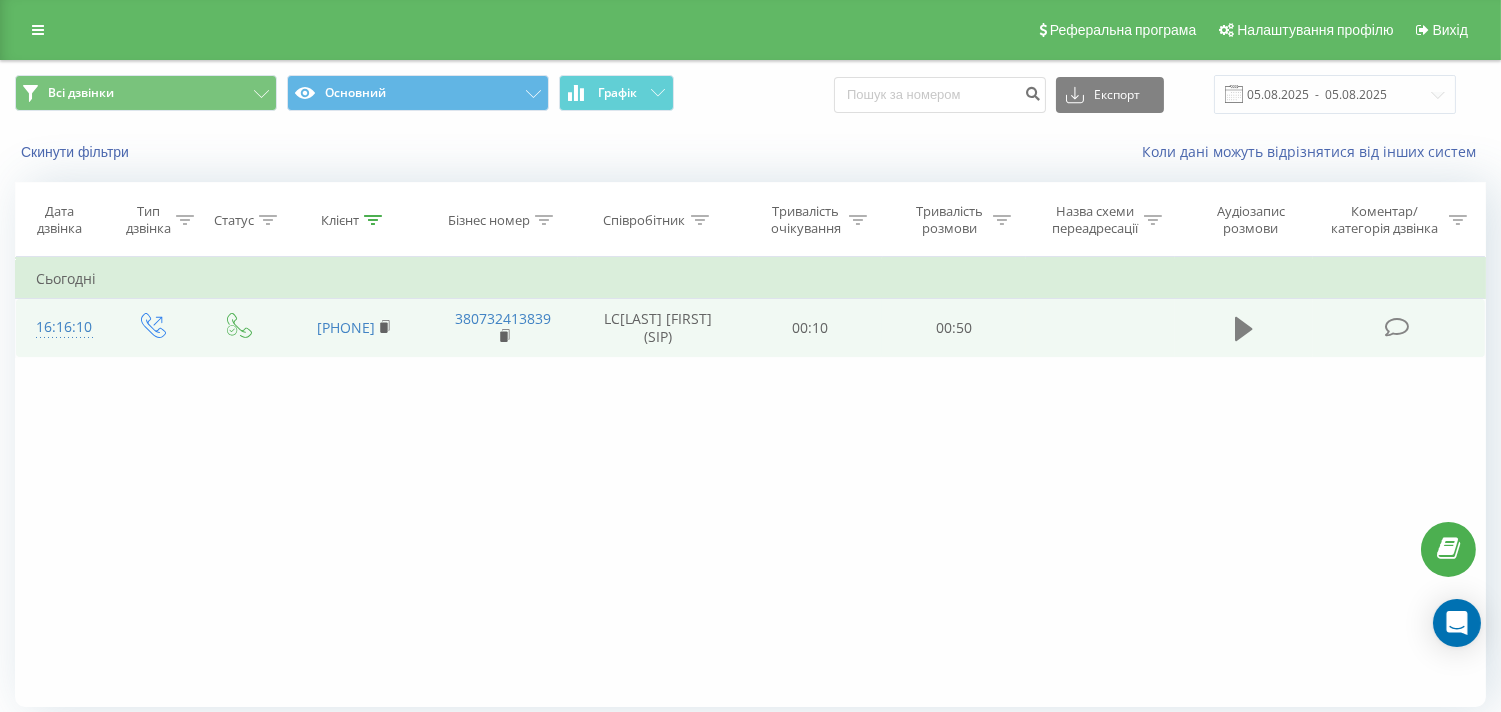 click 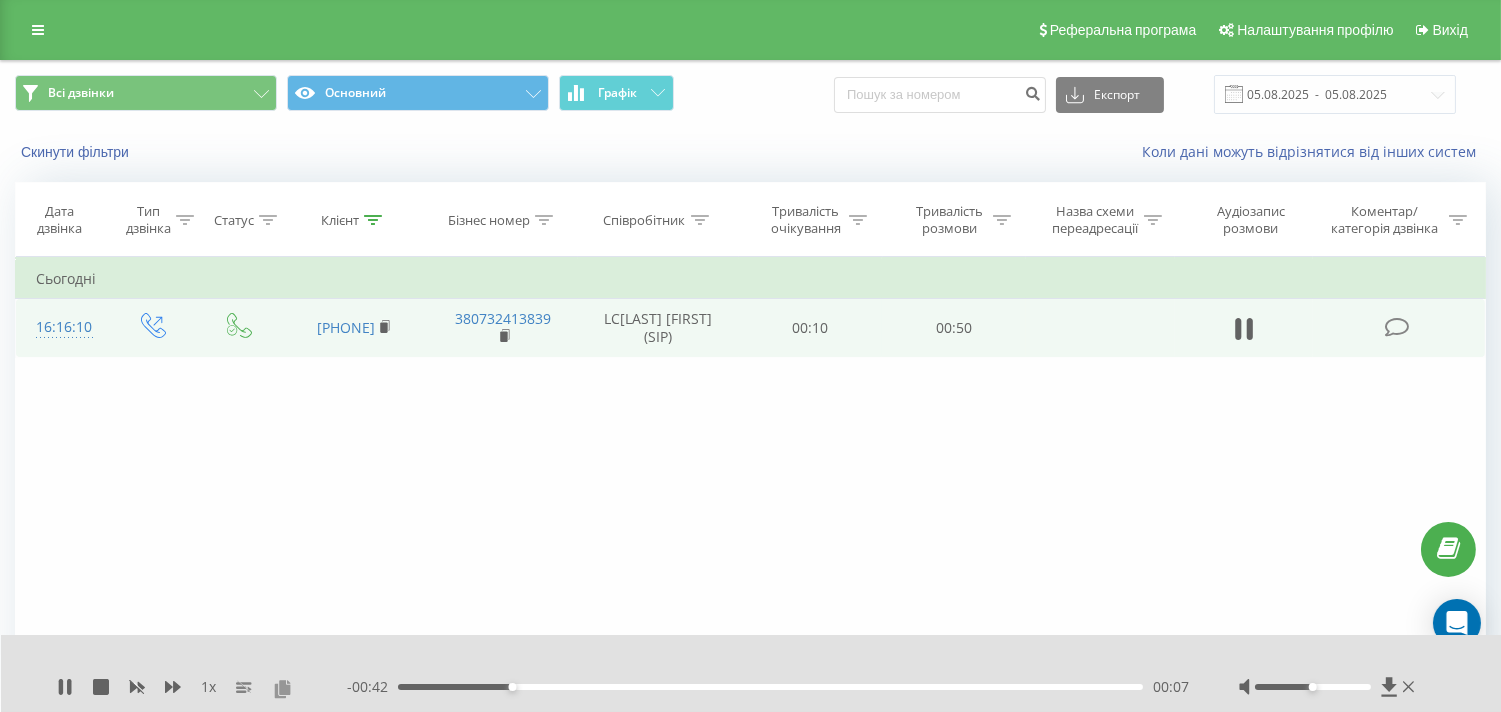 click at bounding box center [282, 688] 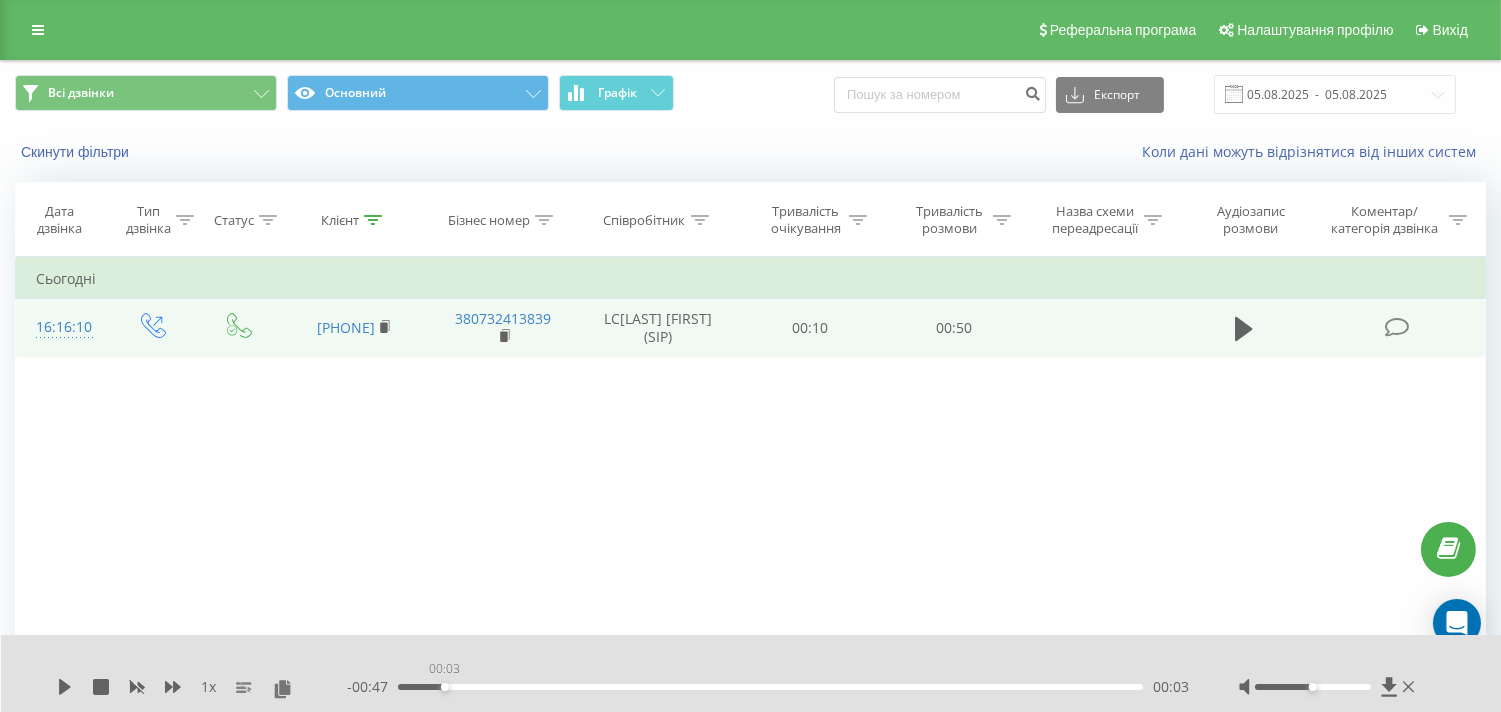 drag, startPoint x: 440, startPoint y: 687, endPoint x: 393, endPoint y: 678, distance: 47.853943 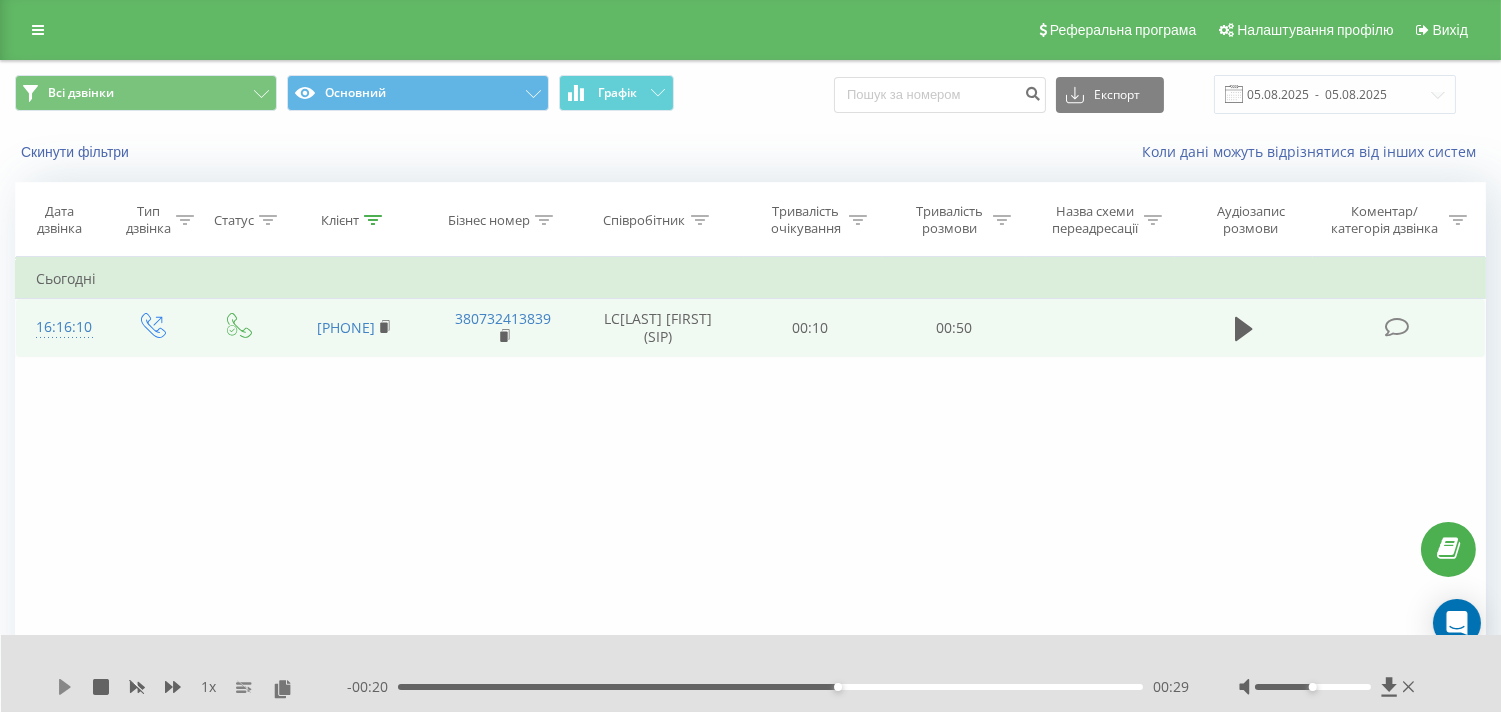 click 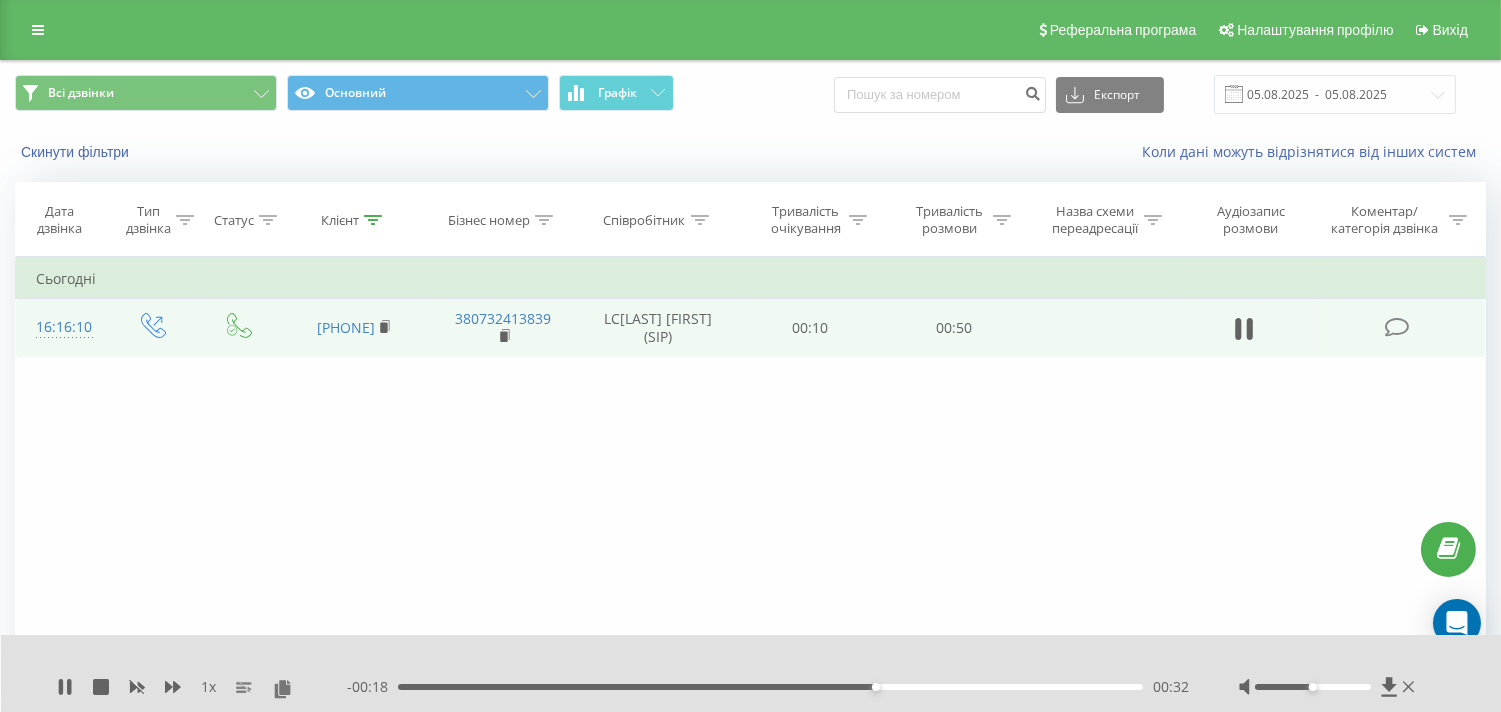 drag, startPoint x: 435, startPoint y: 683, endPoint x: 344, endPoint y: 684, distance: 91.00549 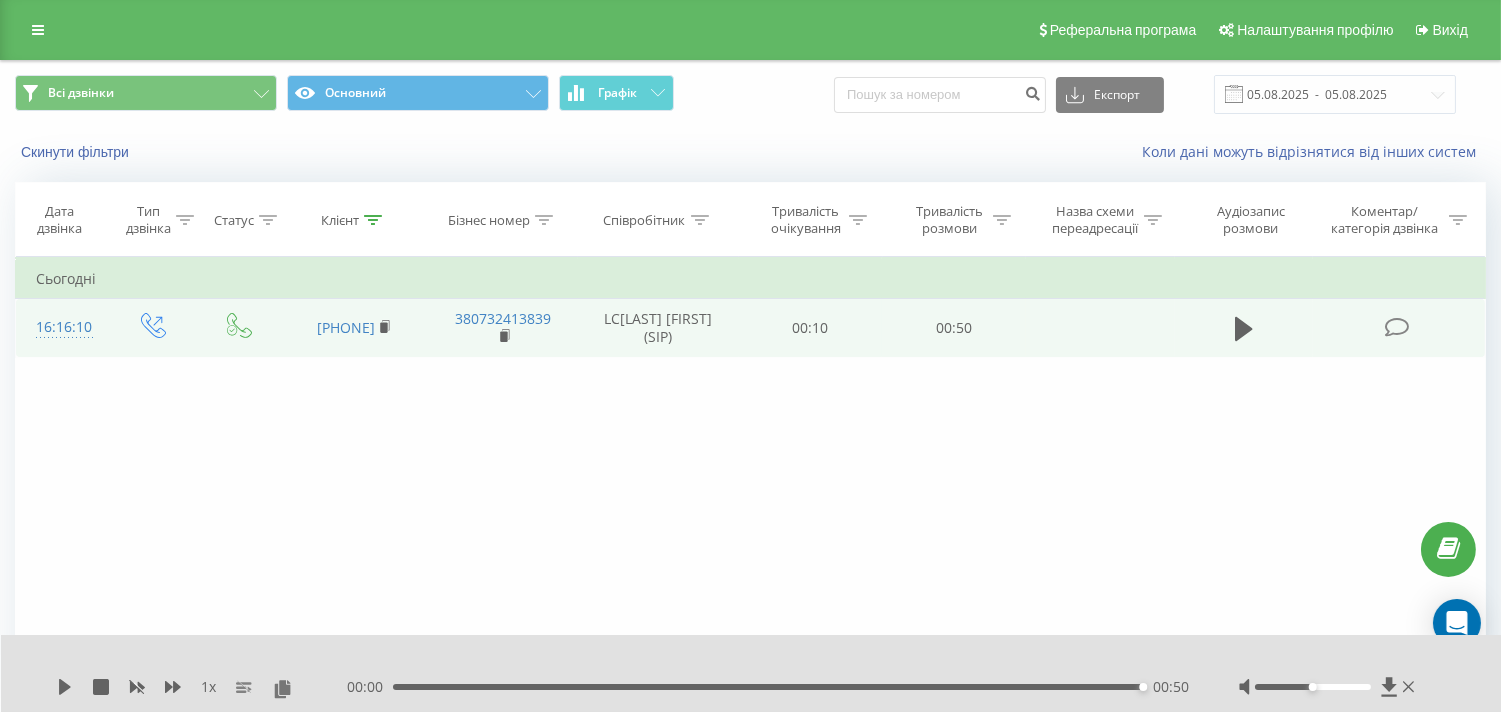 click 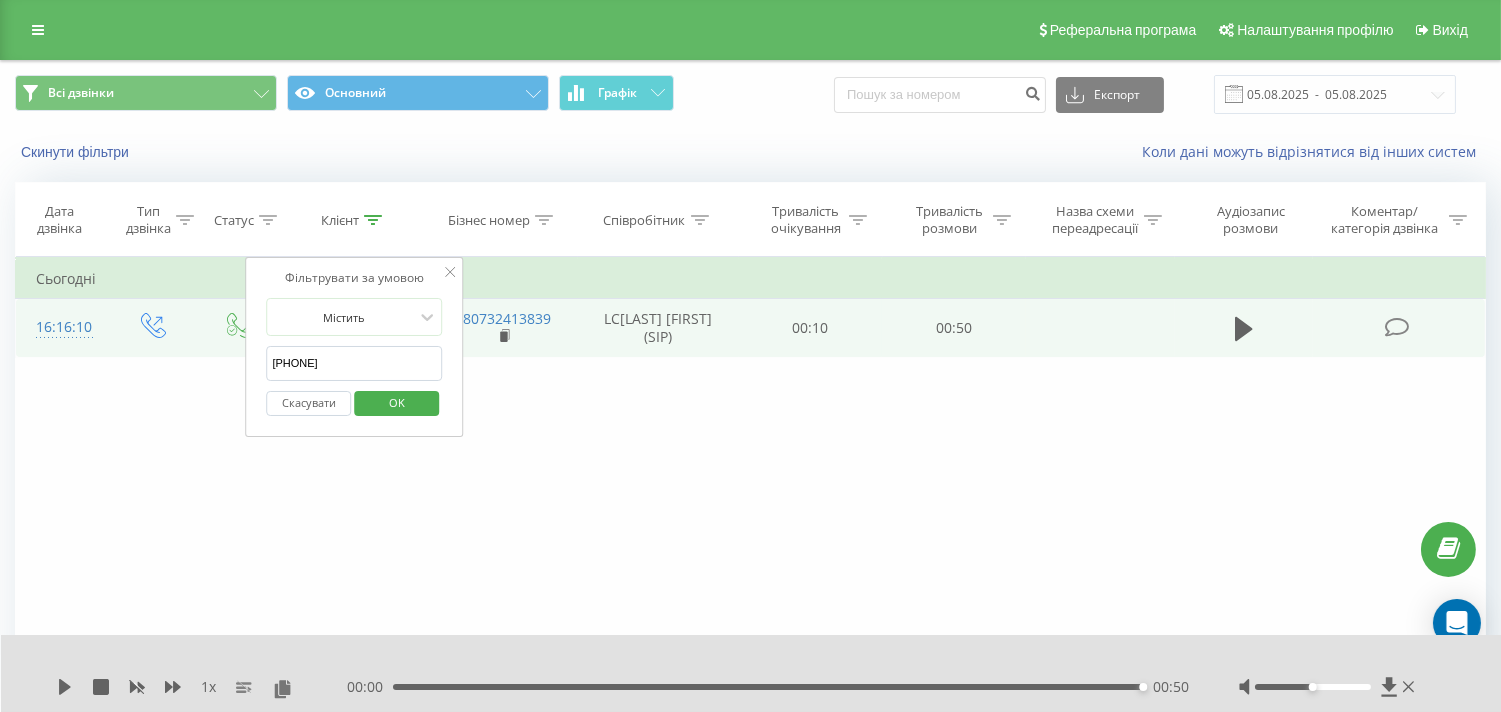 click on "Скасувати" at bounding box center [308, 403] 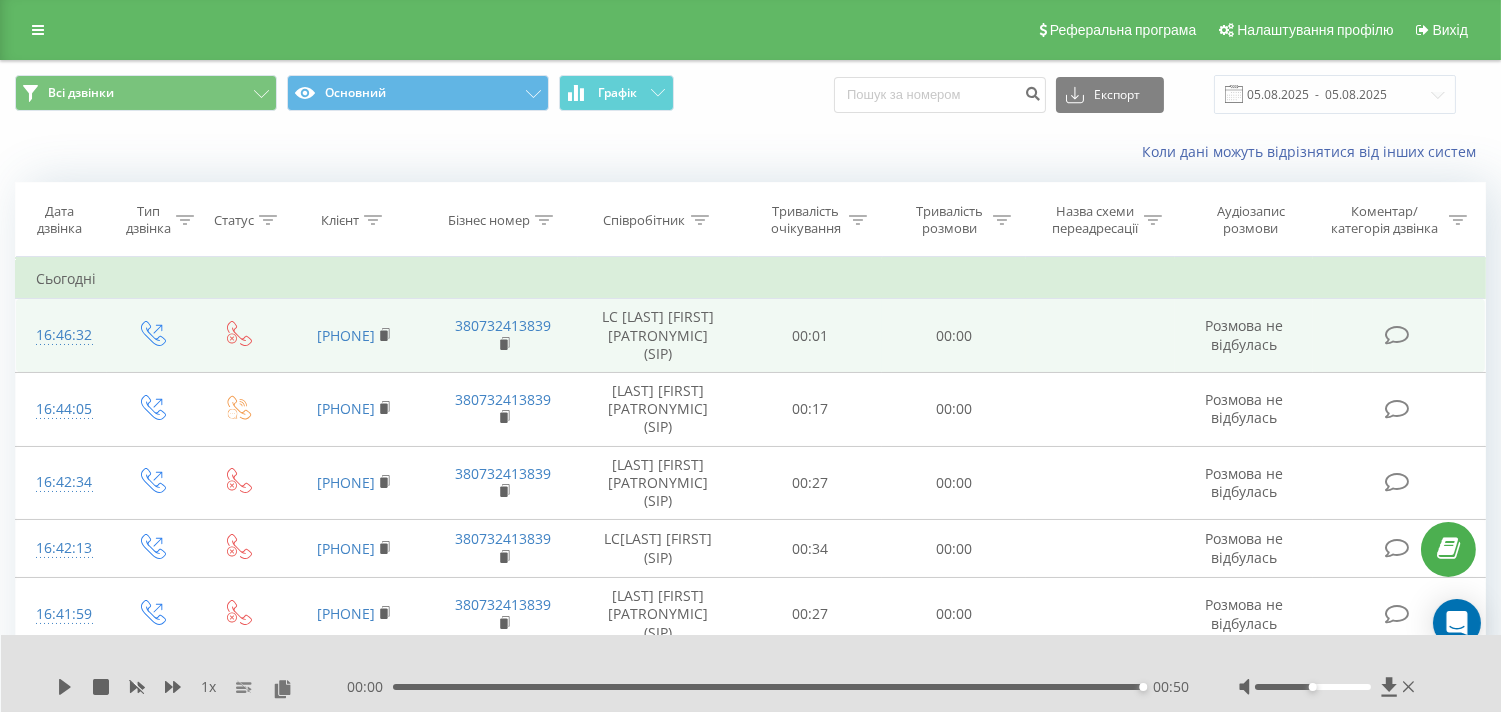 click 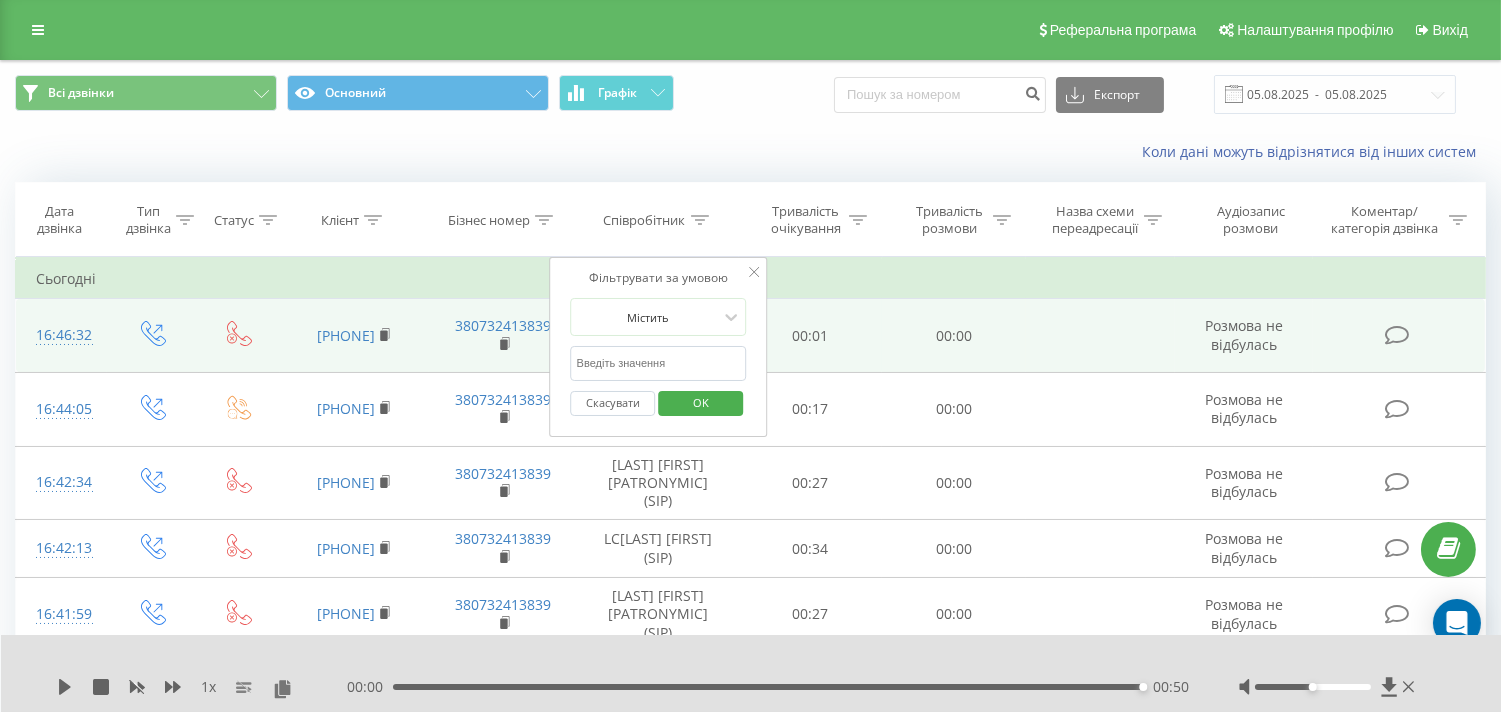 click at bounding box center [659, 363] 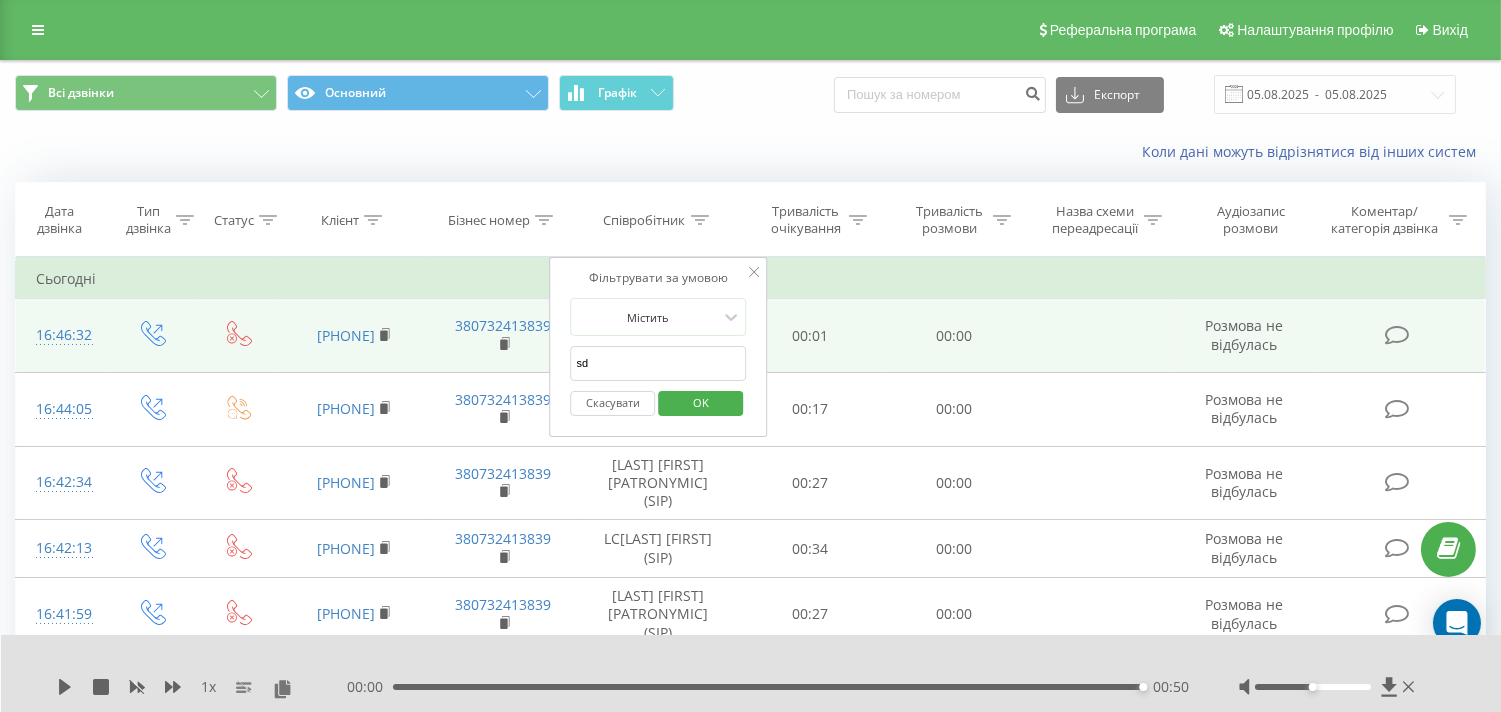 type on "s" 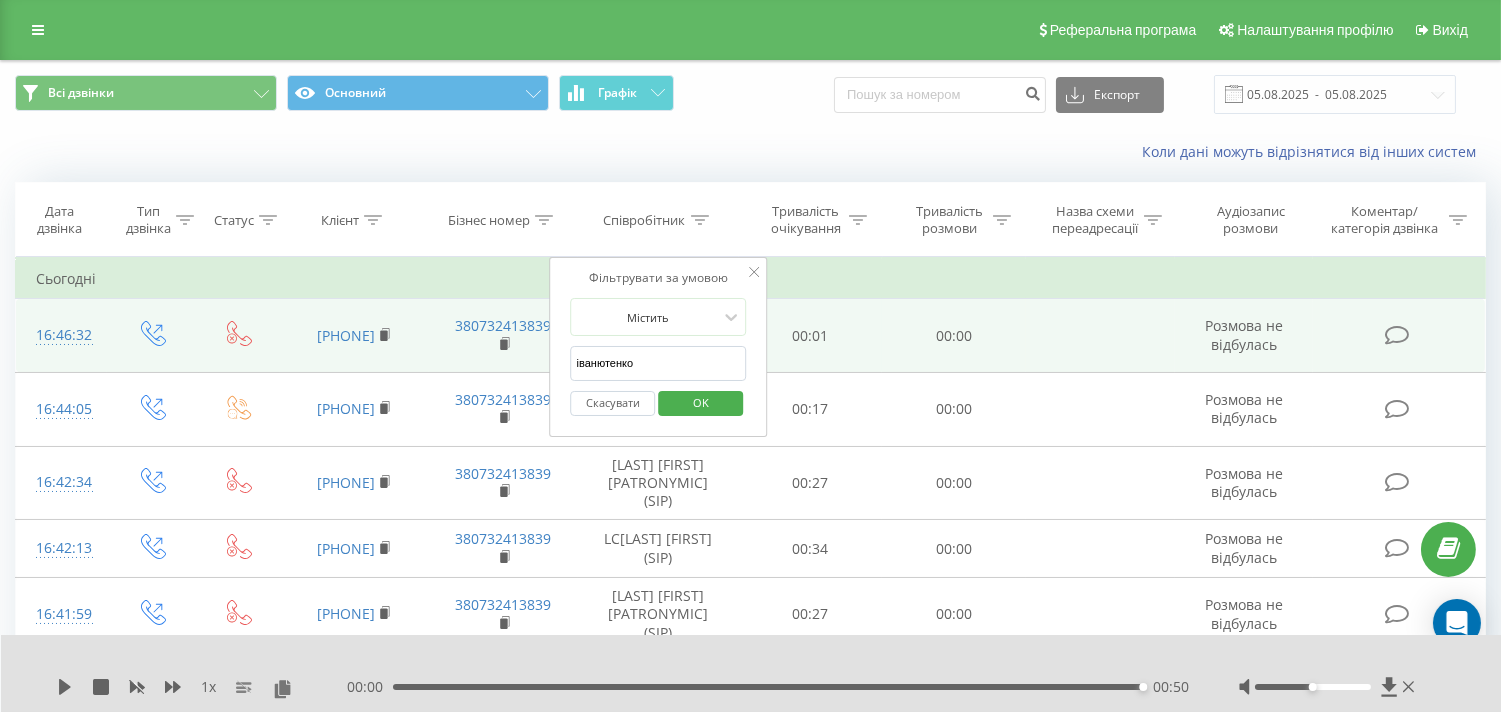 click on "OK" at bounding box center (701, 402) 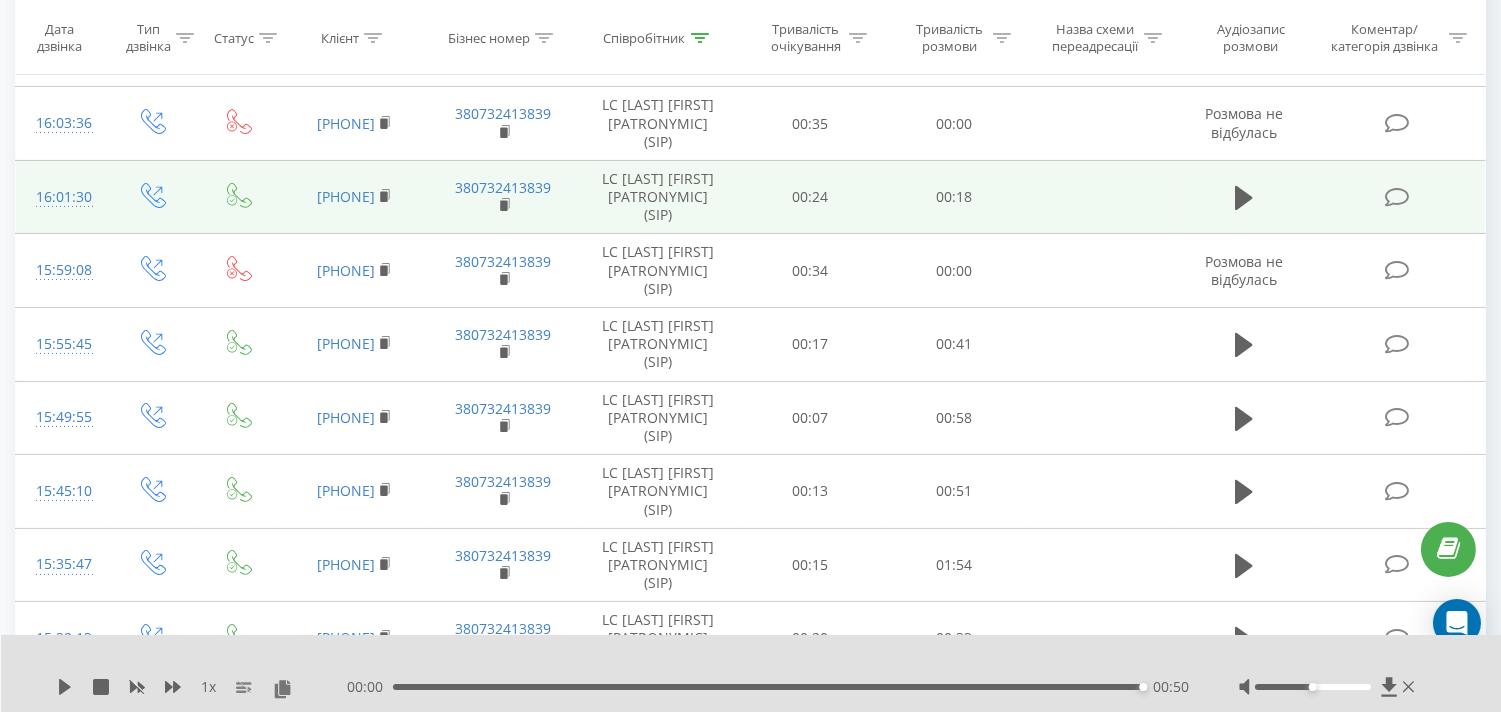 scroll, scrollTop: 777, scrollLeft: 0, axis: vertical 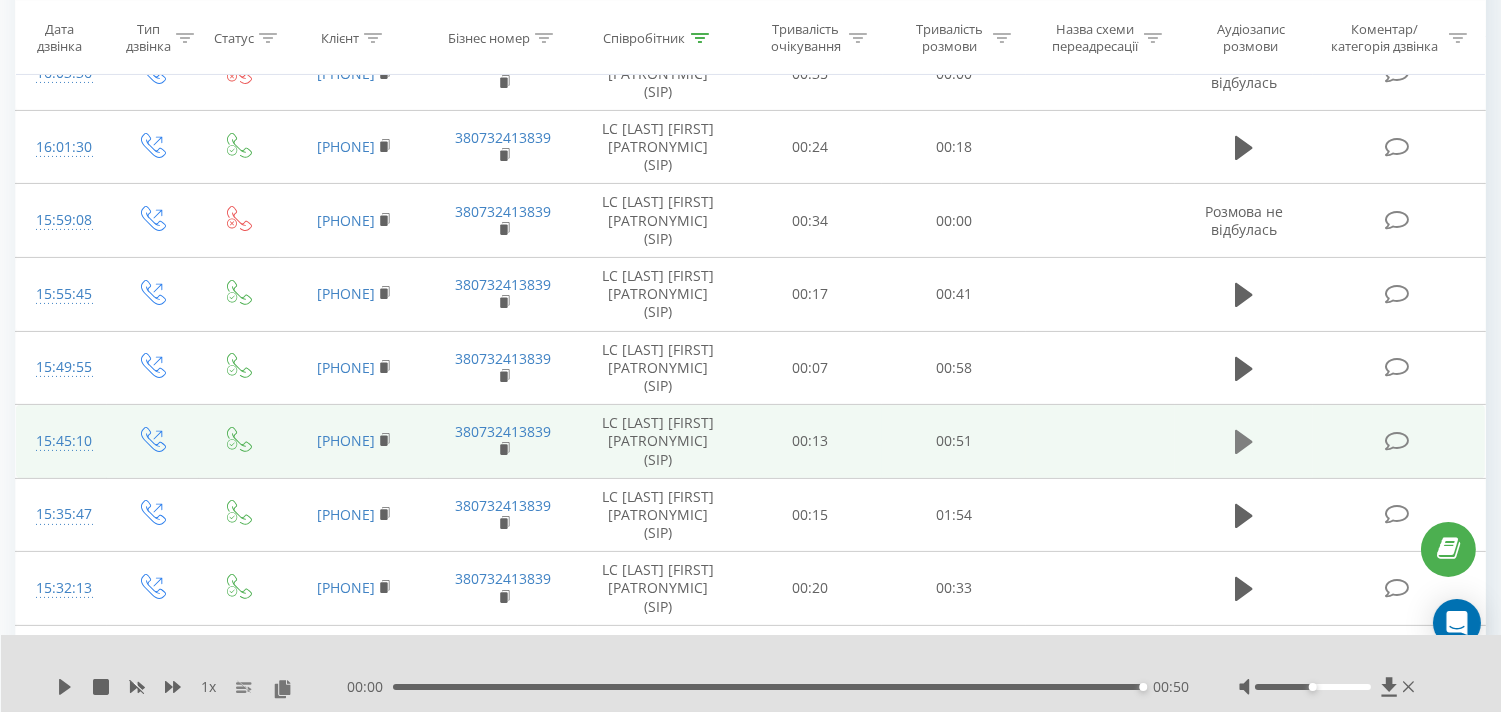 click 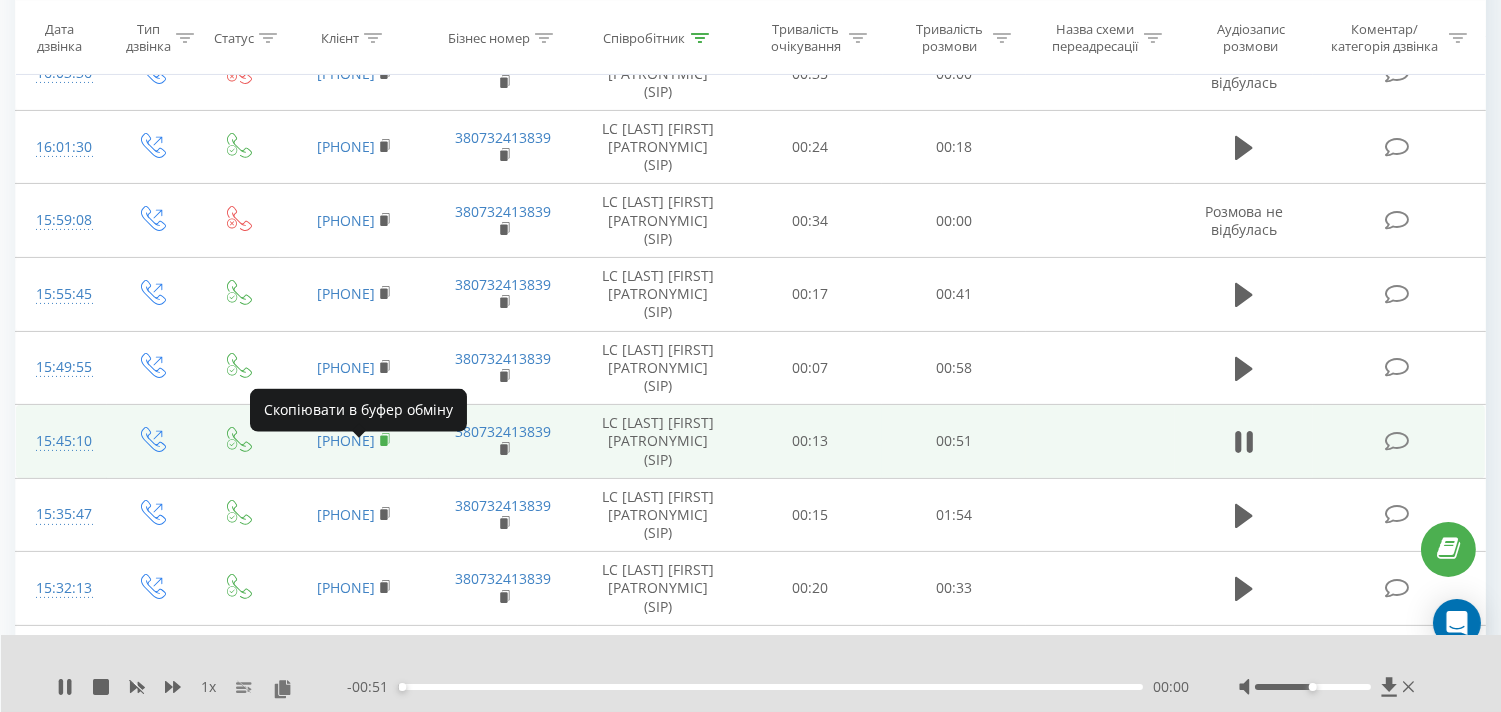 click 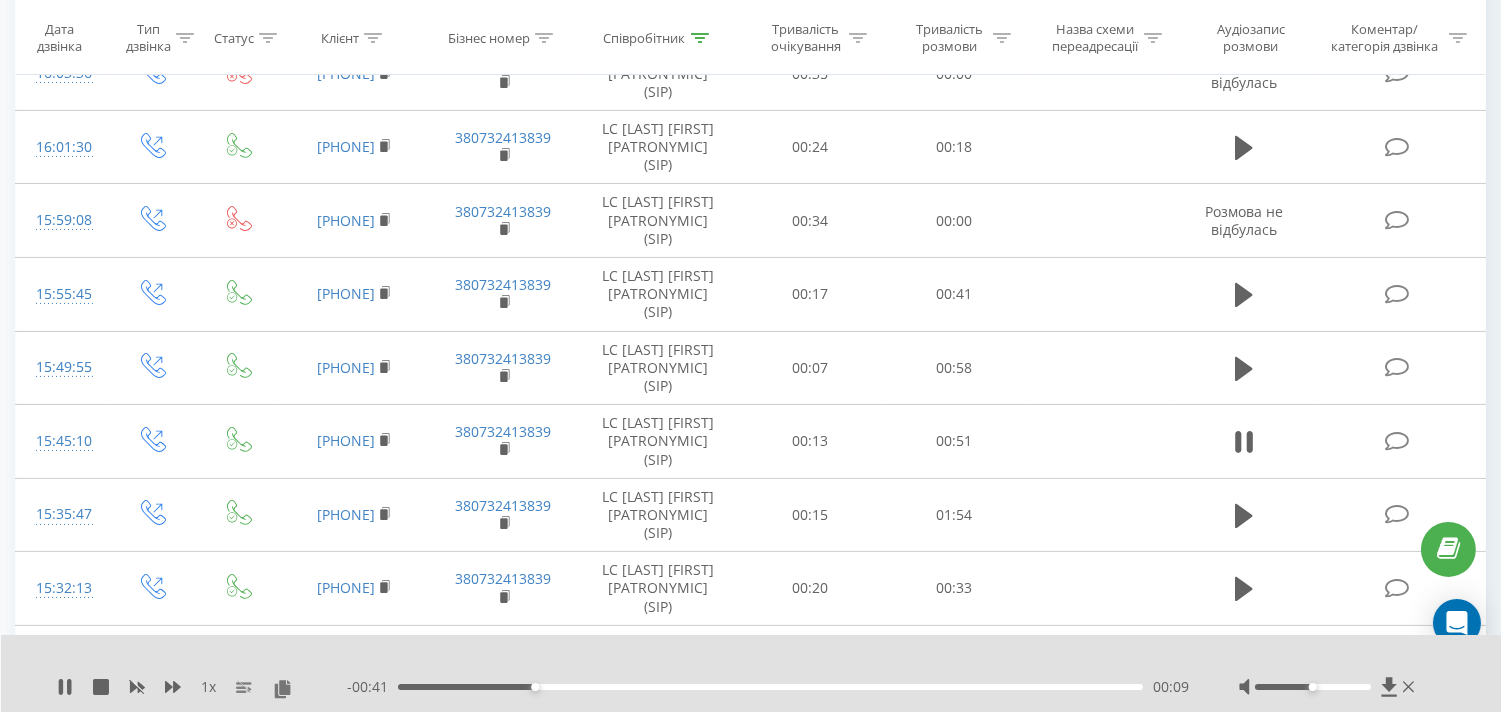 drag, startPoint x: 1313, startPoint y: 685, endPoint x: 1453, endPoint y: 695, distance: 140.35669 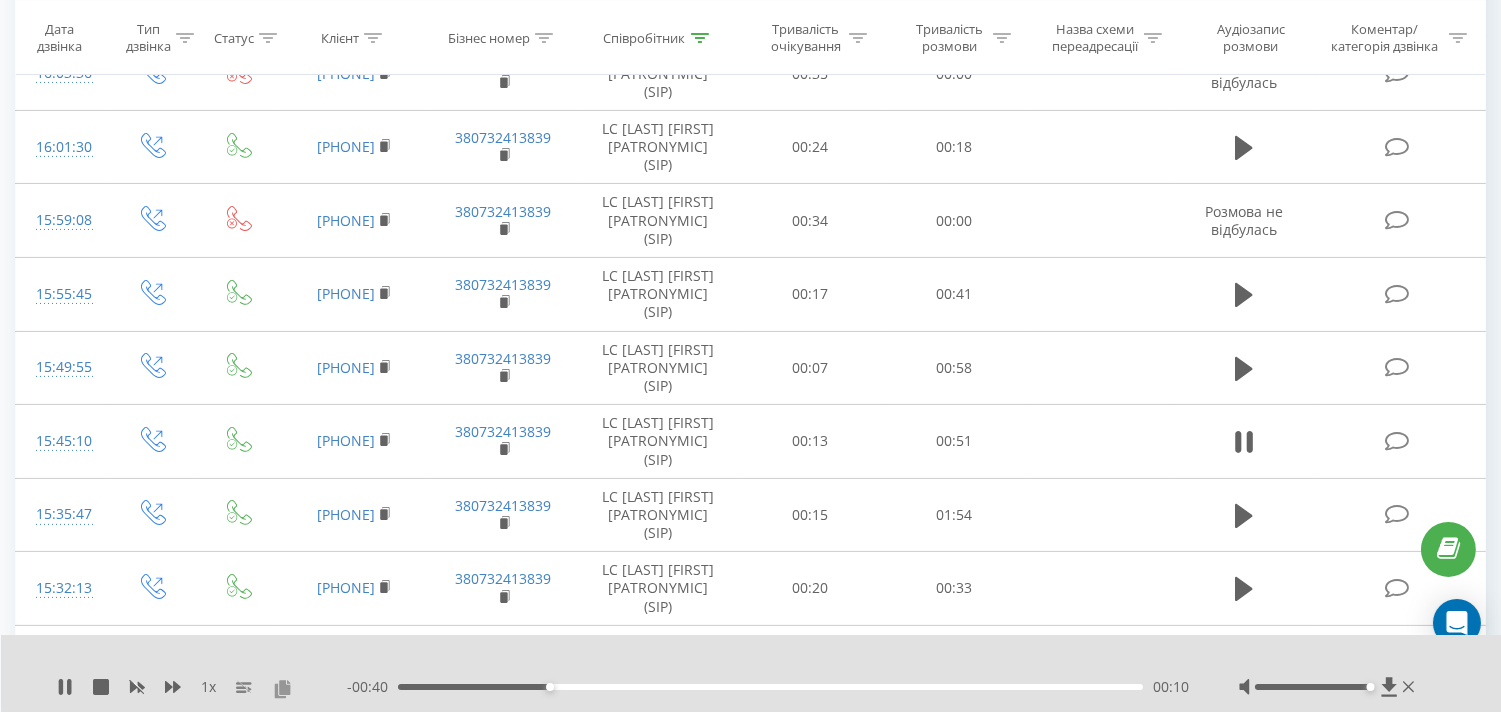 click at bounding box center (282, 688) 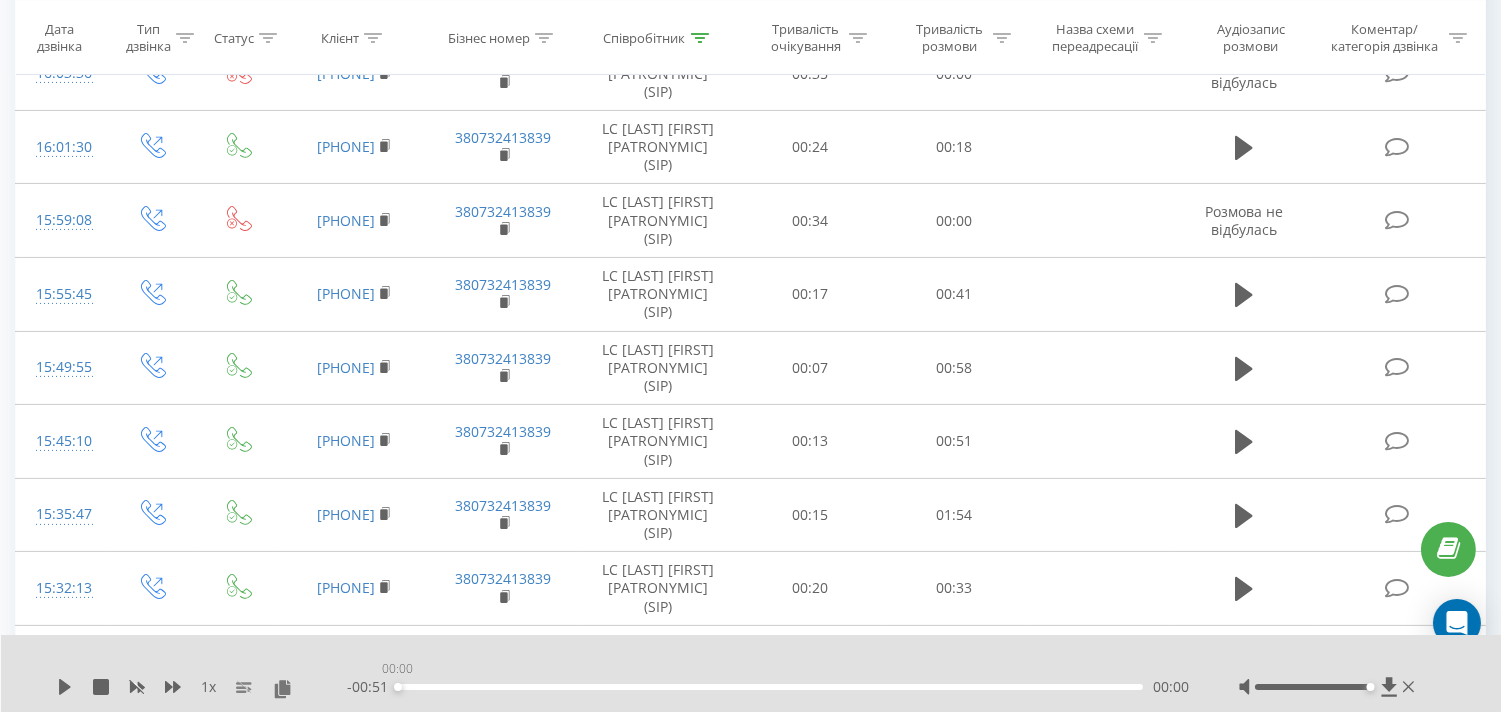 drag, startPoint x: 417, startPoint y: 686, endPoint x: 312, endPoint y: 683, distance: 105.04285 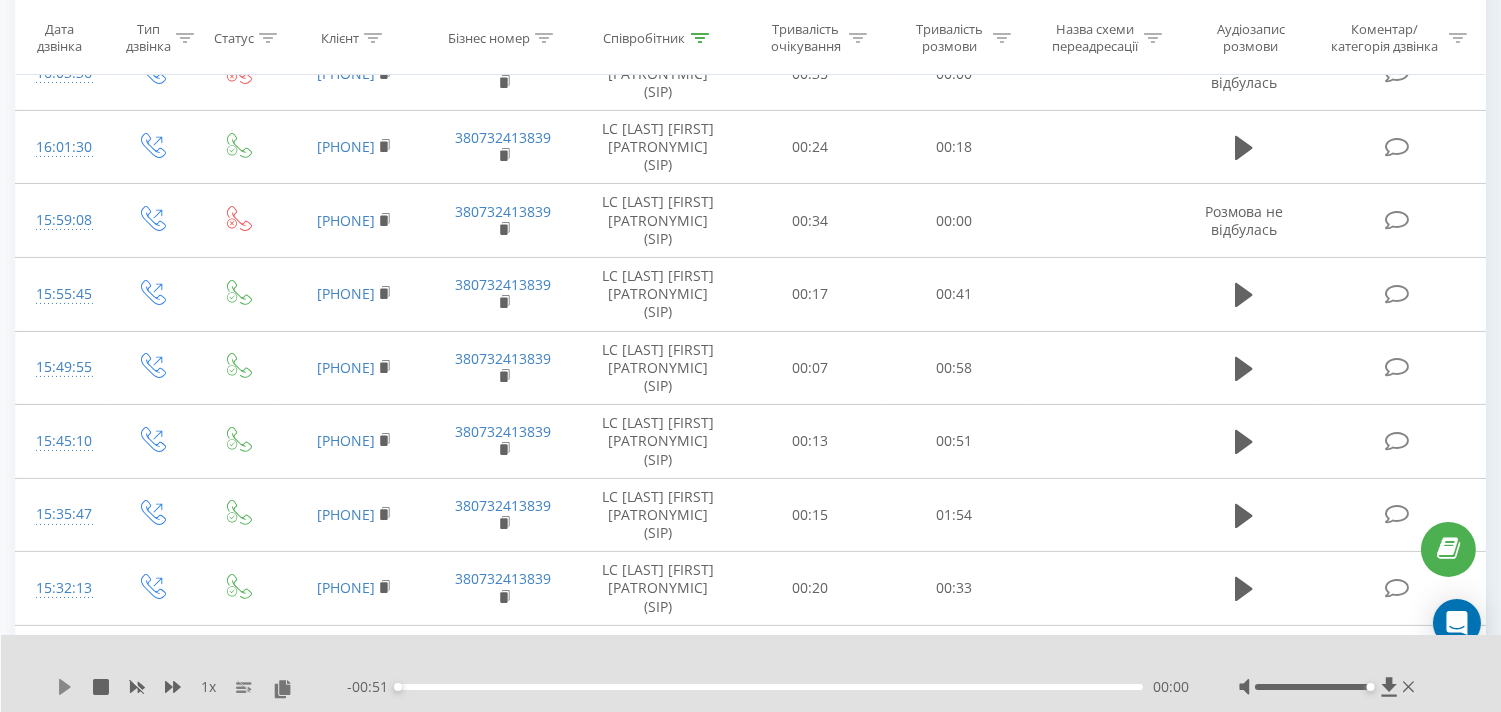 click 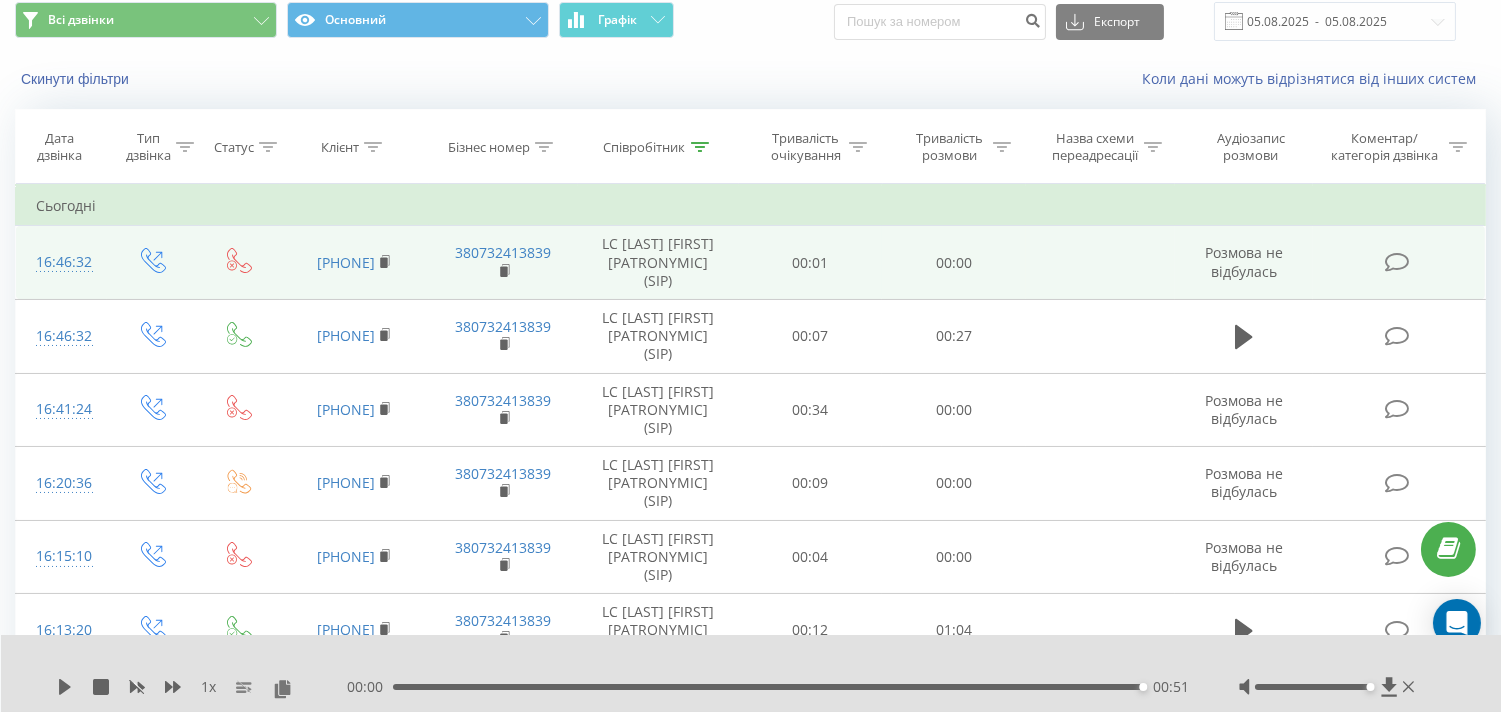 scroll, scrollTop: 0, scrollLeft: 0, axis: both 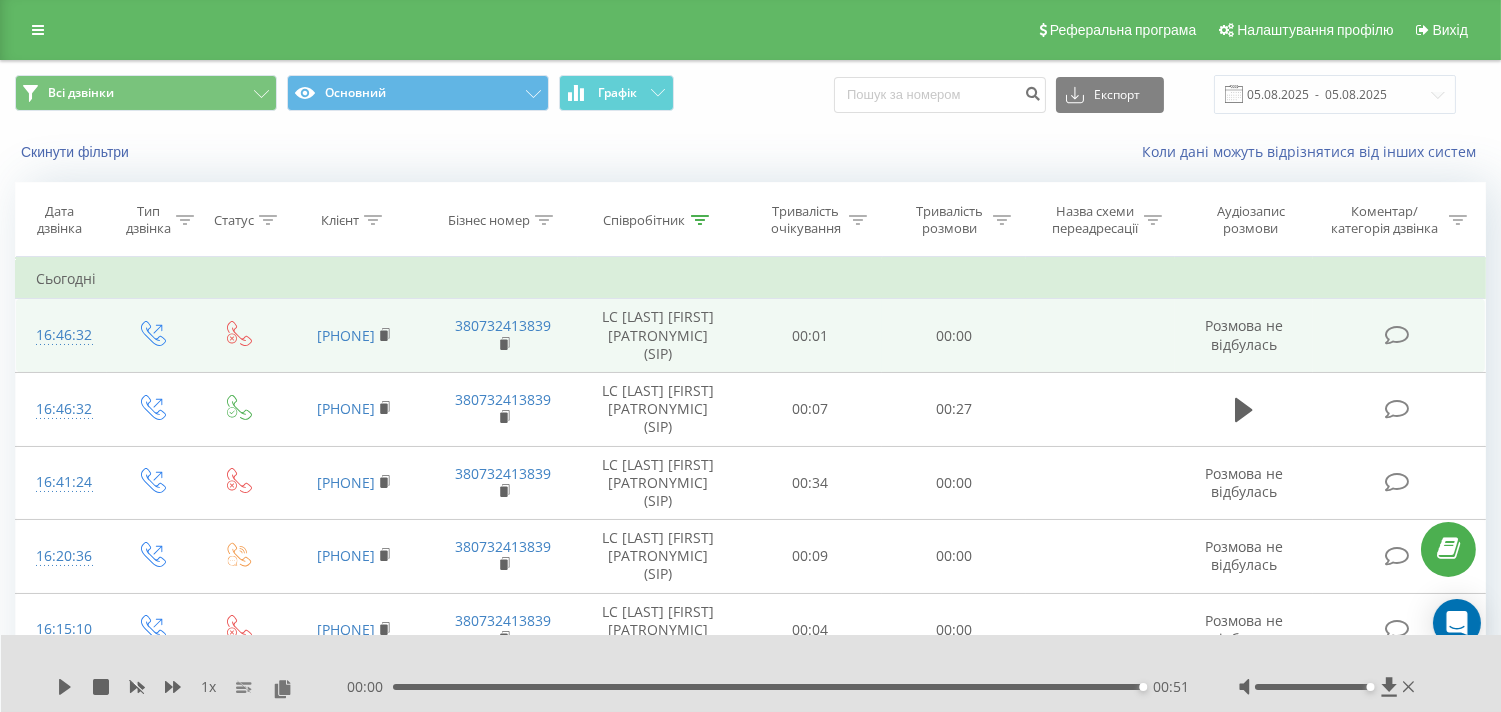 click on "Співробітник" at bounding box center (658, 220) 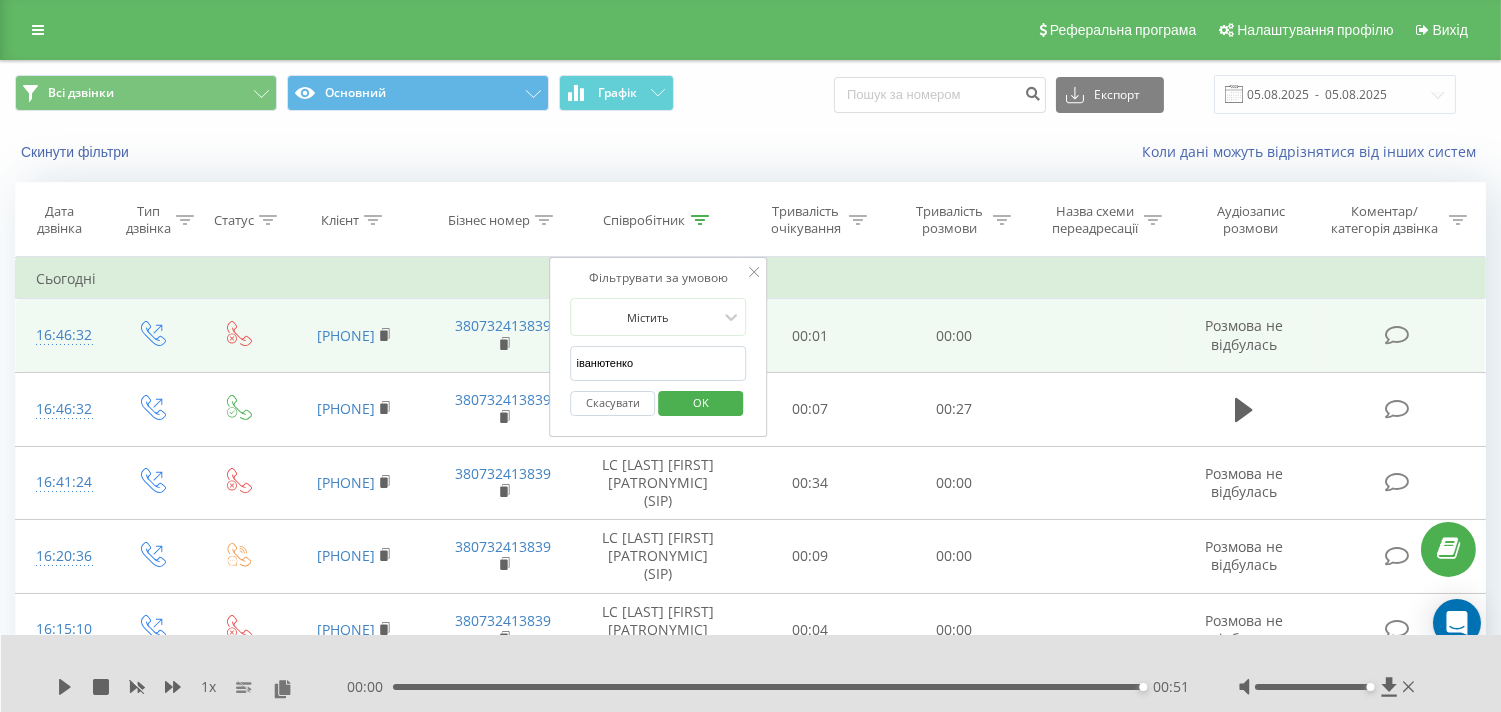 click on "іванютенко" at bounding box center (659, 363) 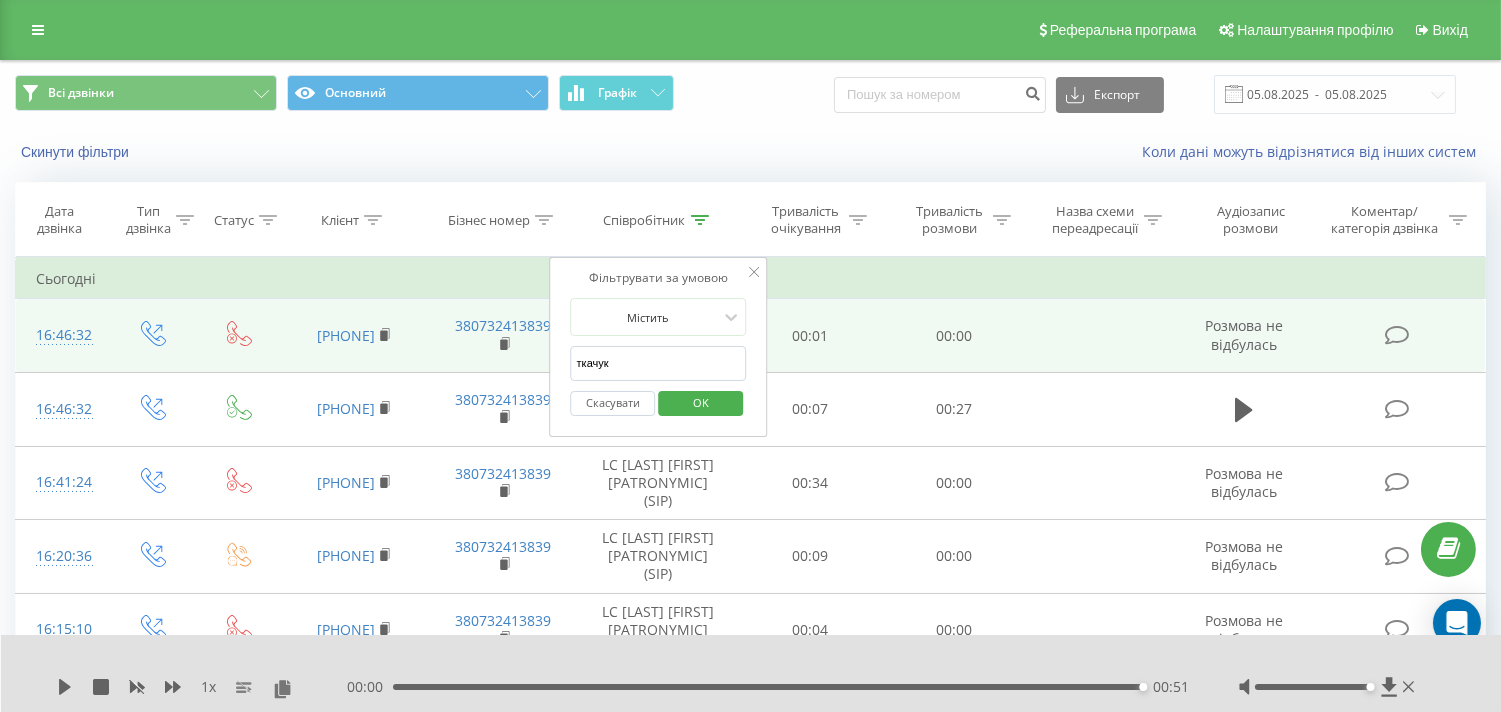 click on "OK" at bounding box center (700, 403) 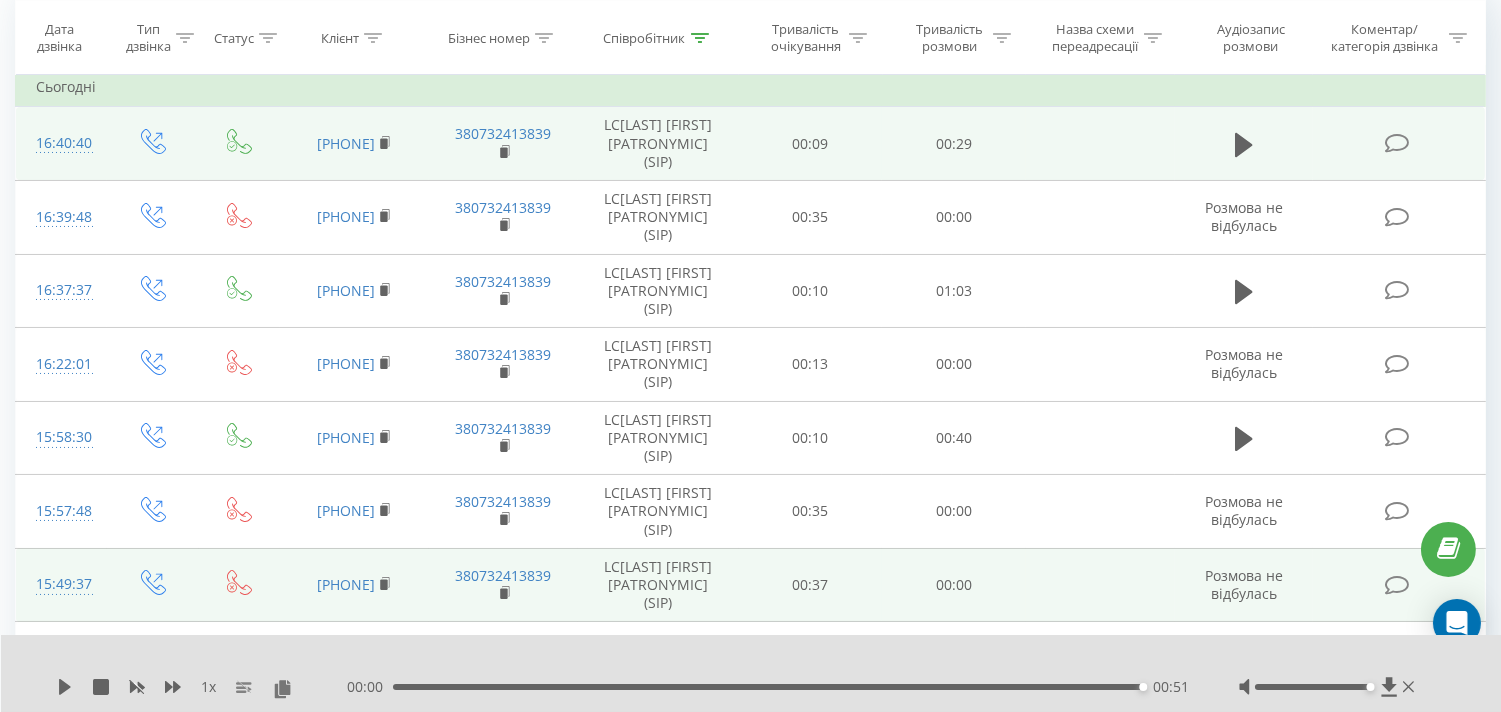 scroll, scrollTop: 333, scrollLeft: 0, axis: vertical 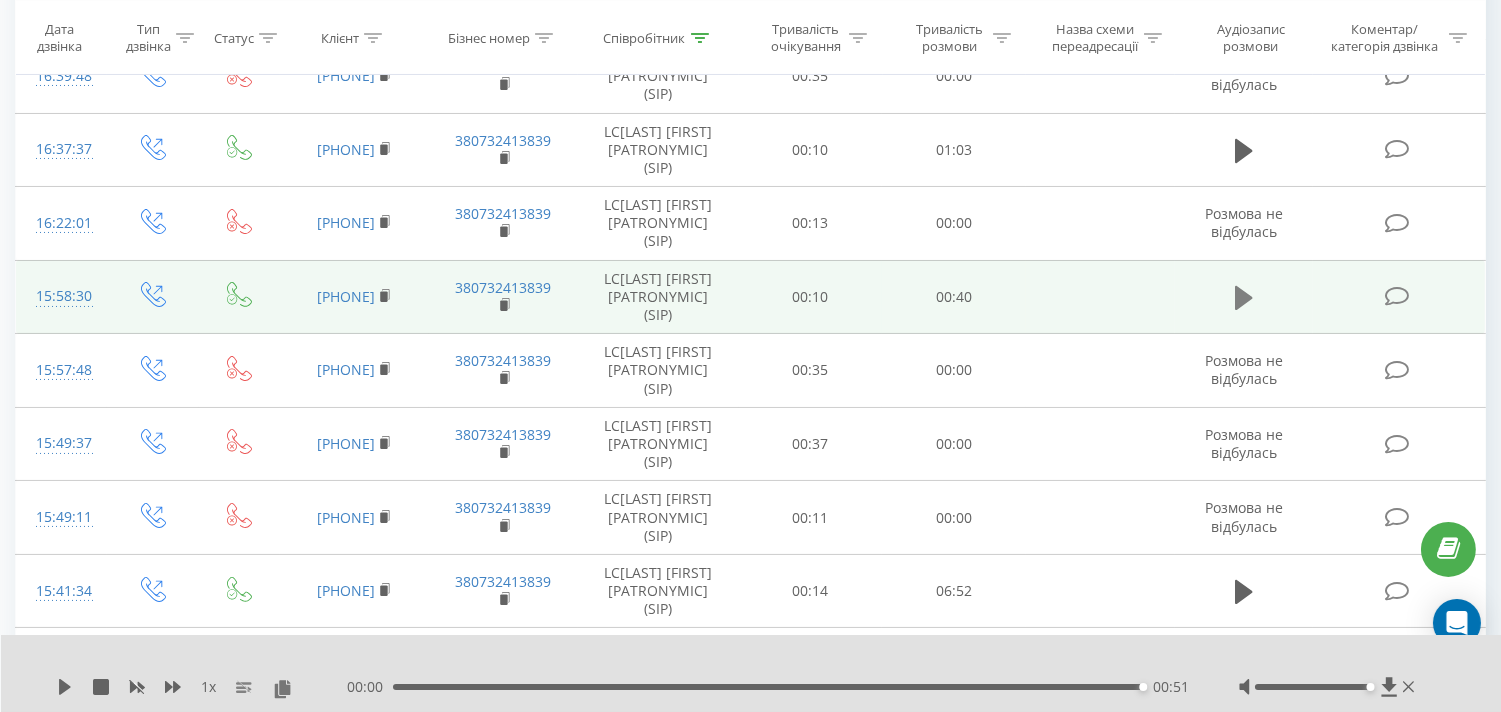 click 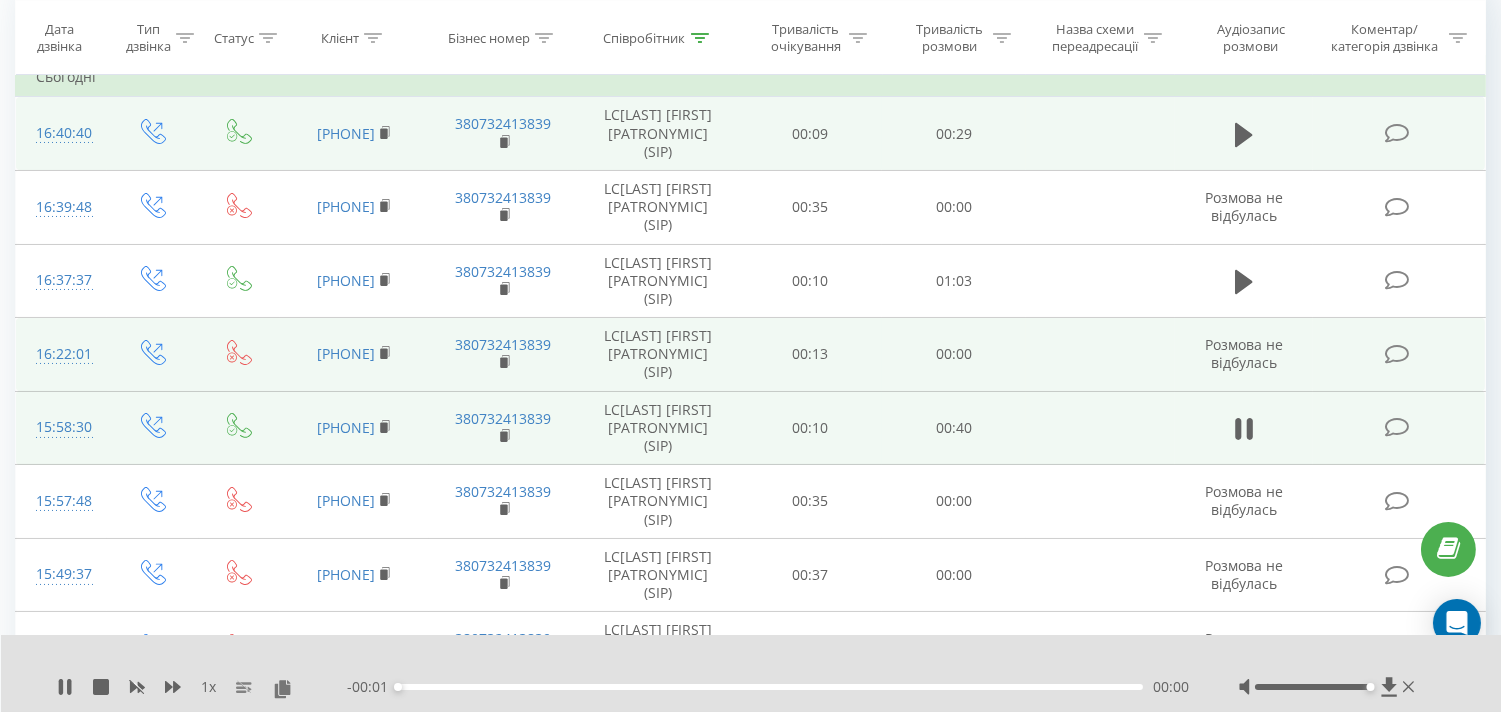 scroll, scrollTop: 111, scrollLeft: 0, axis: vertical 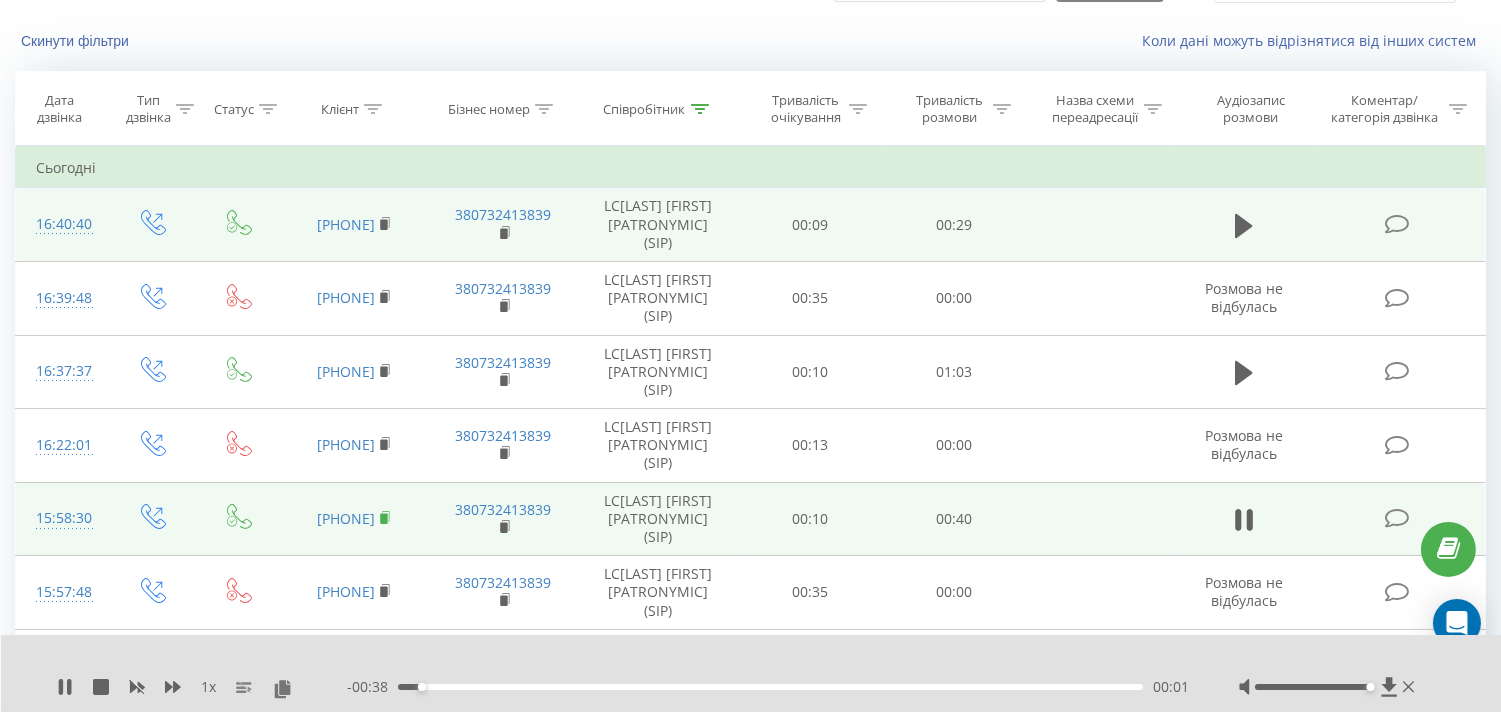 click 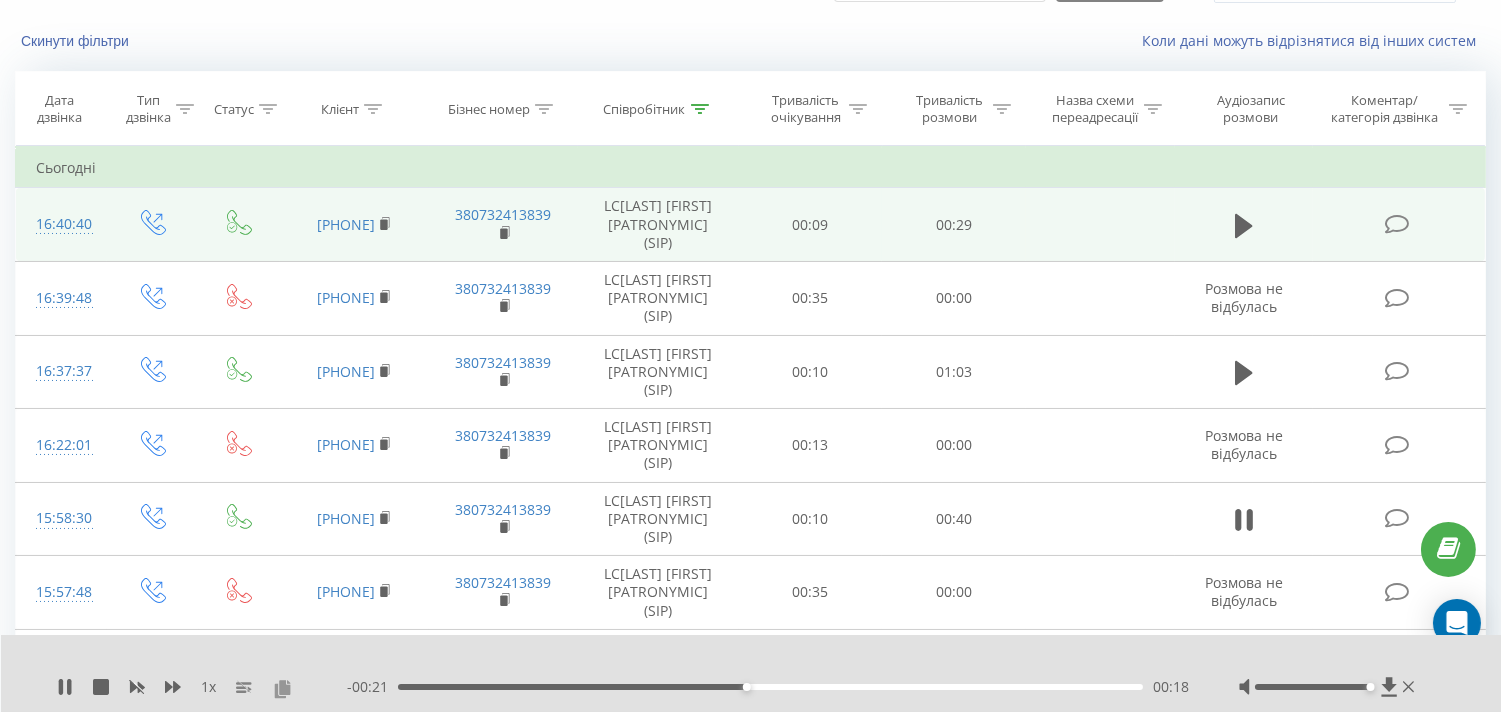 click at bounding box center (282, 688) 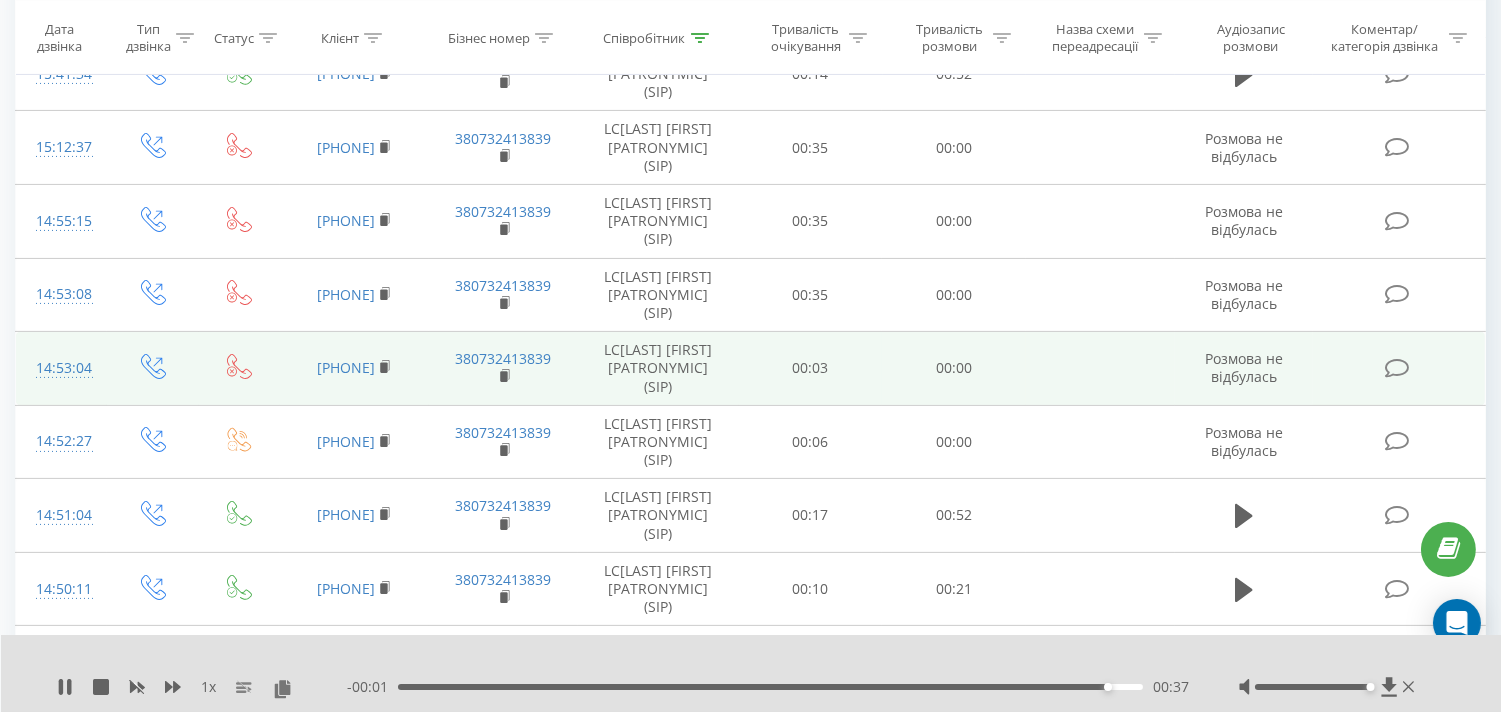scroll, scrollTop: 888, scrollLeft: 0, axis: vertical 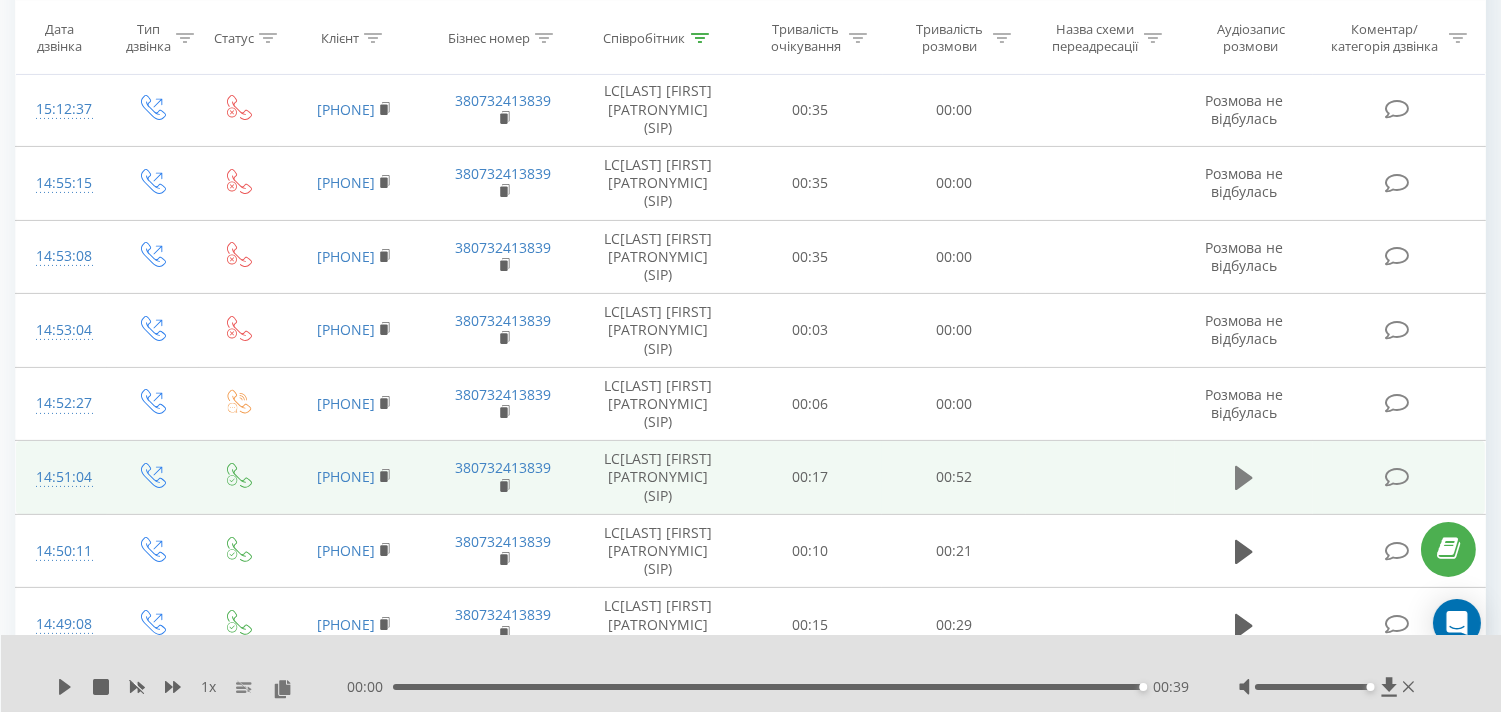 click 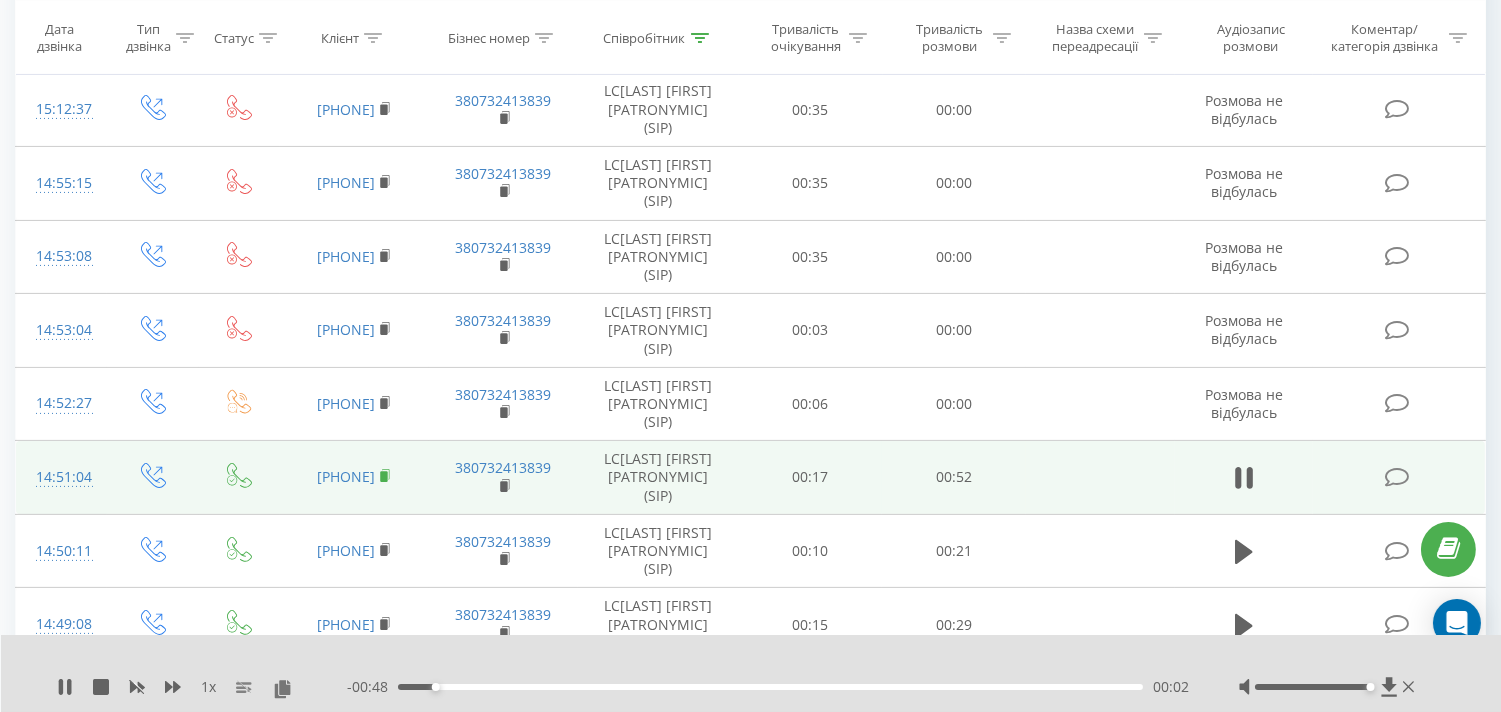 click 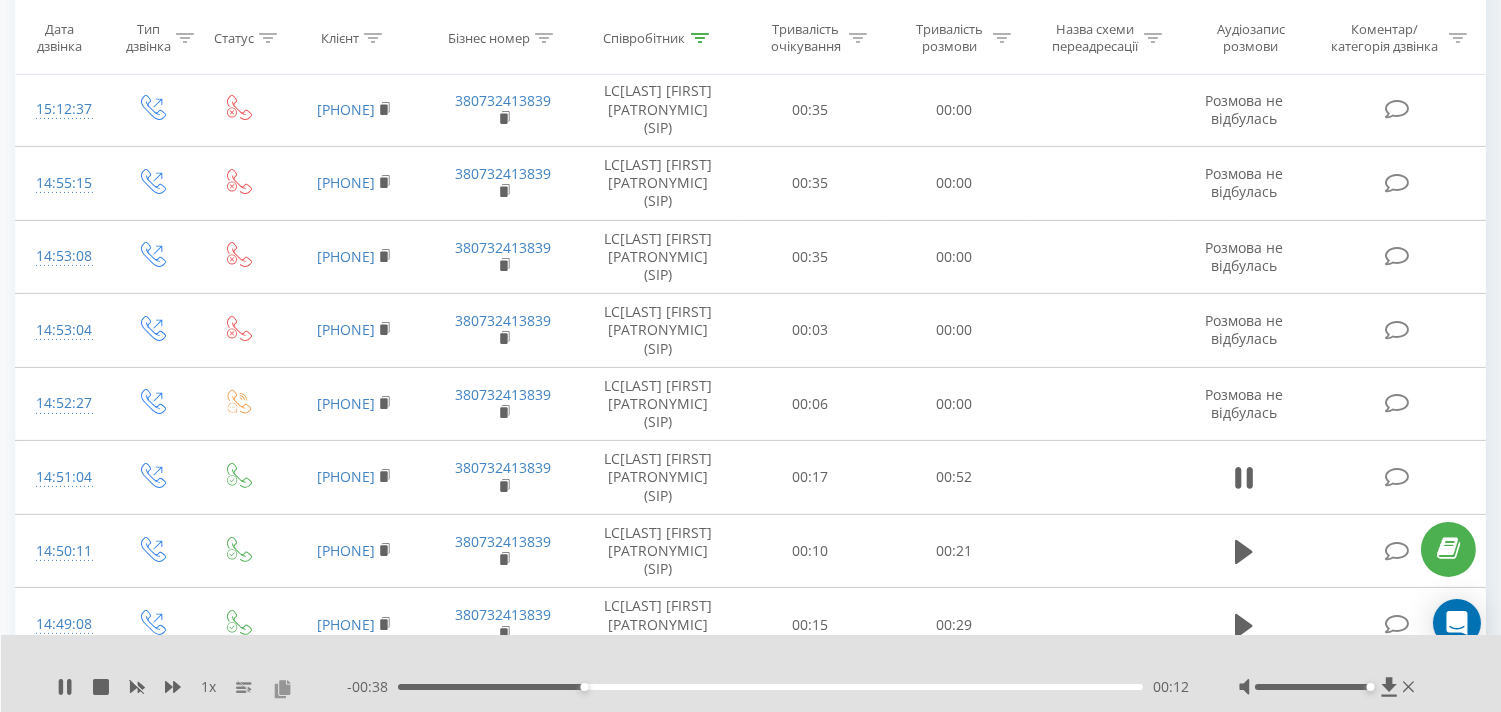click at bounding box center [282, 688] 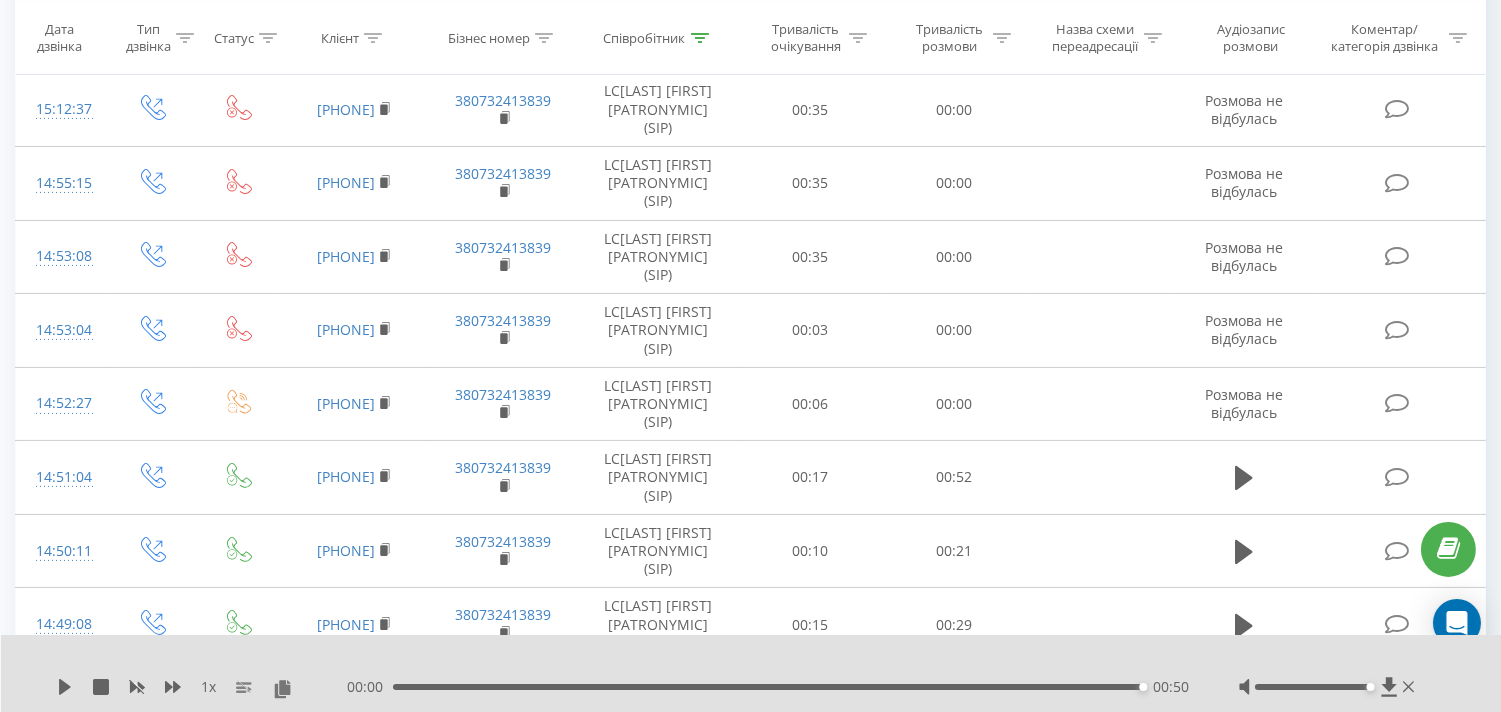 scroll, scrollTop: 0, scrollLeft: 0, axis: both 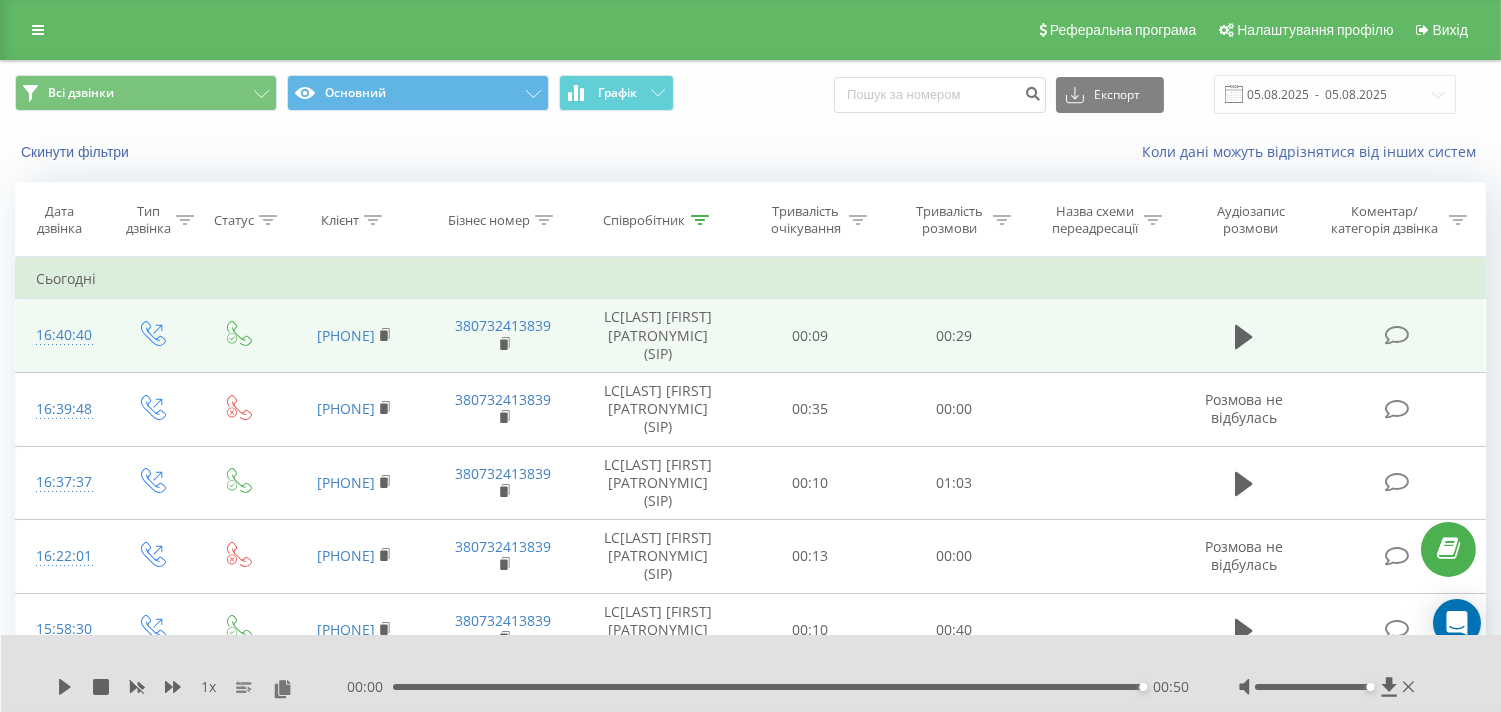 click 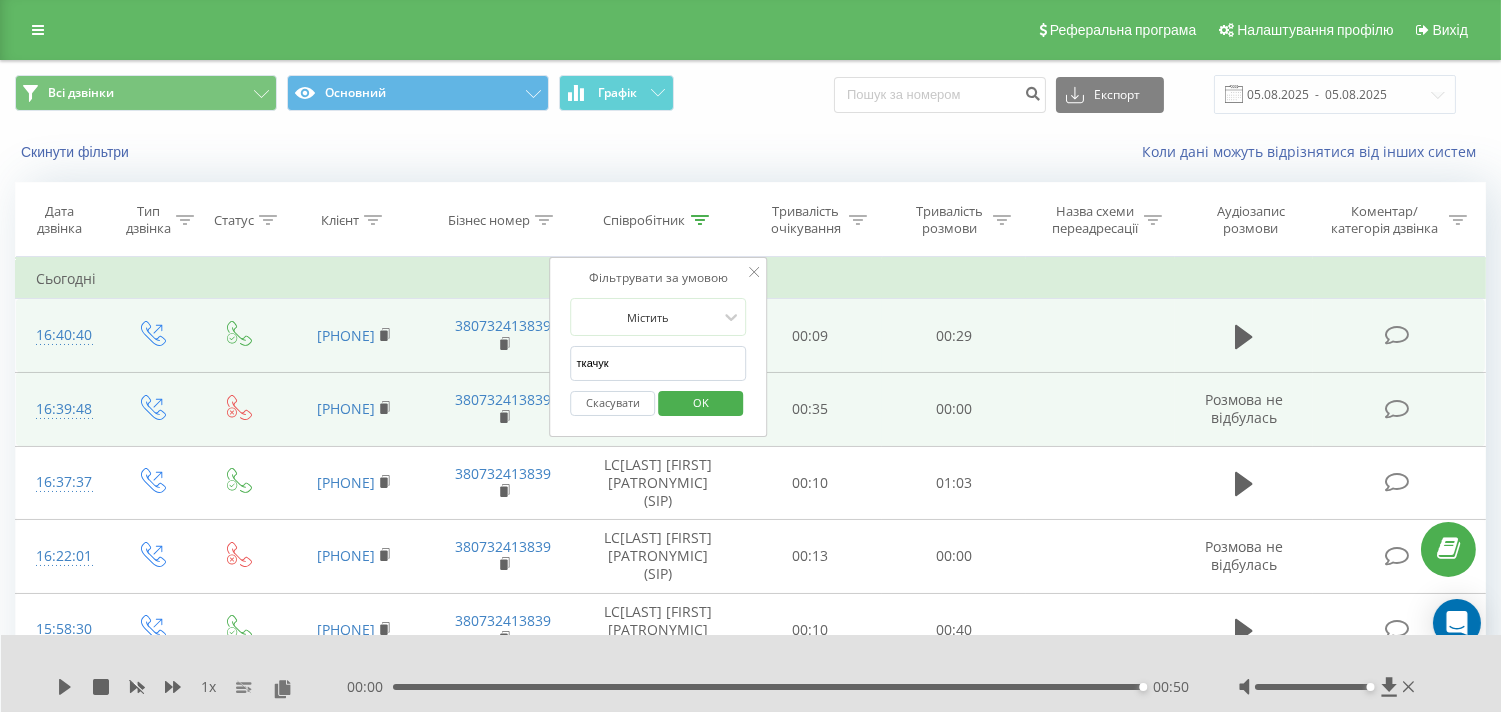 drag, startPoint x: 633, startPoint y: 363, endPoint x: 435, endPoint y: 371, distance: 198.16154 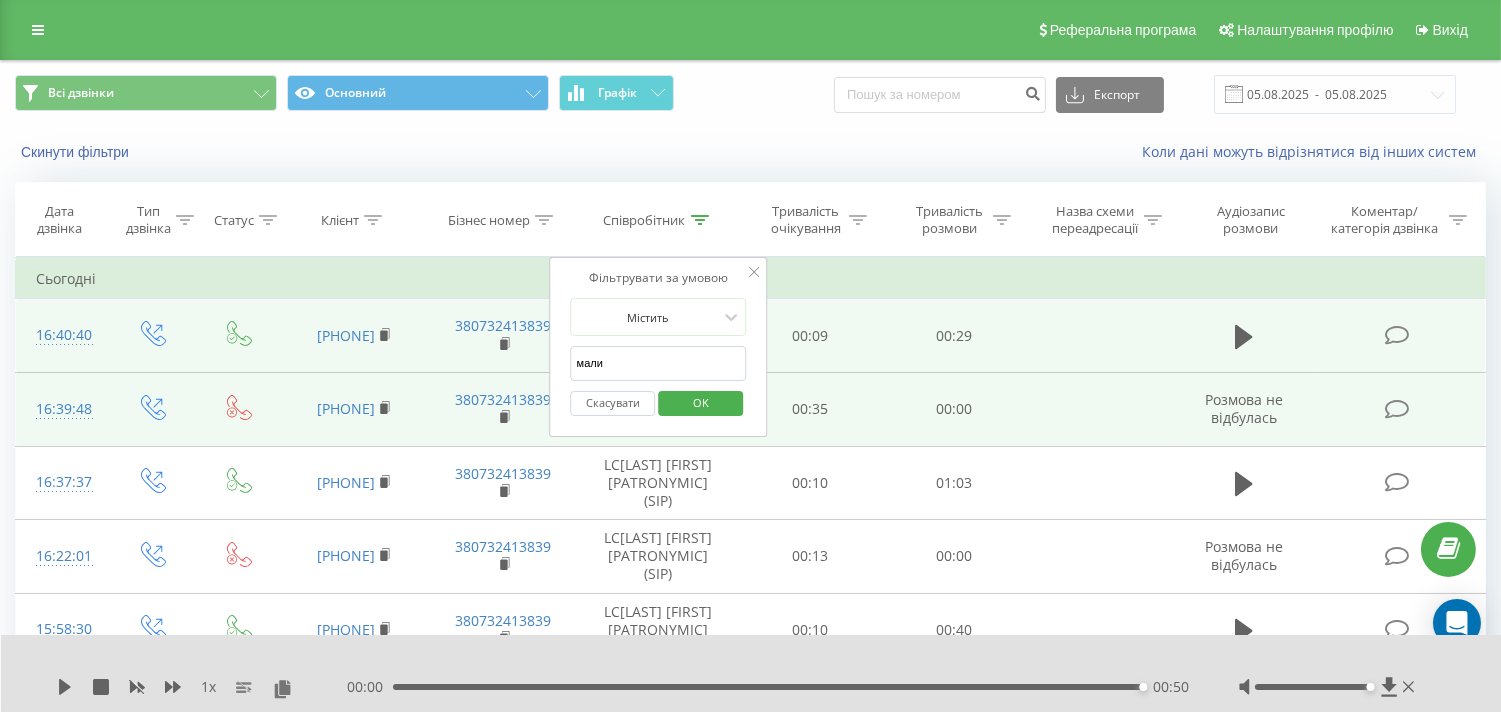 type on "малиш" 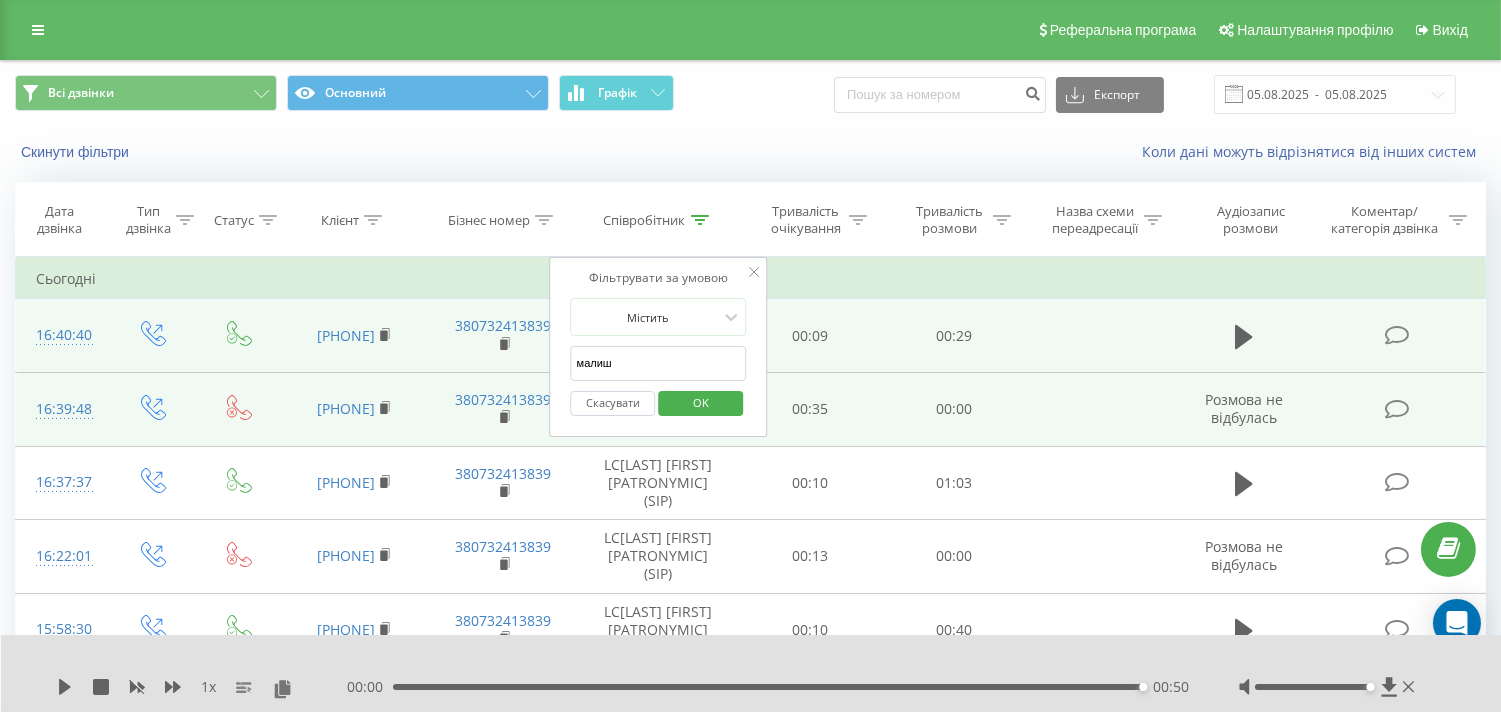 click on "OK" at bounding box center [700, 403] 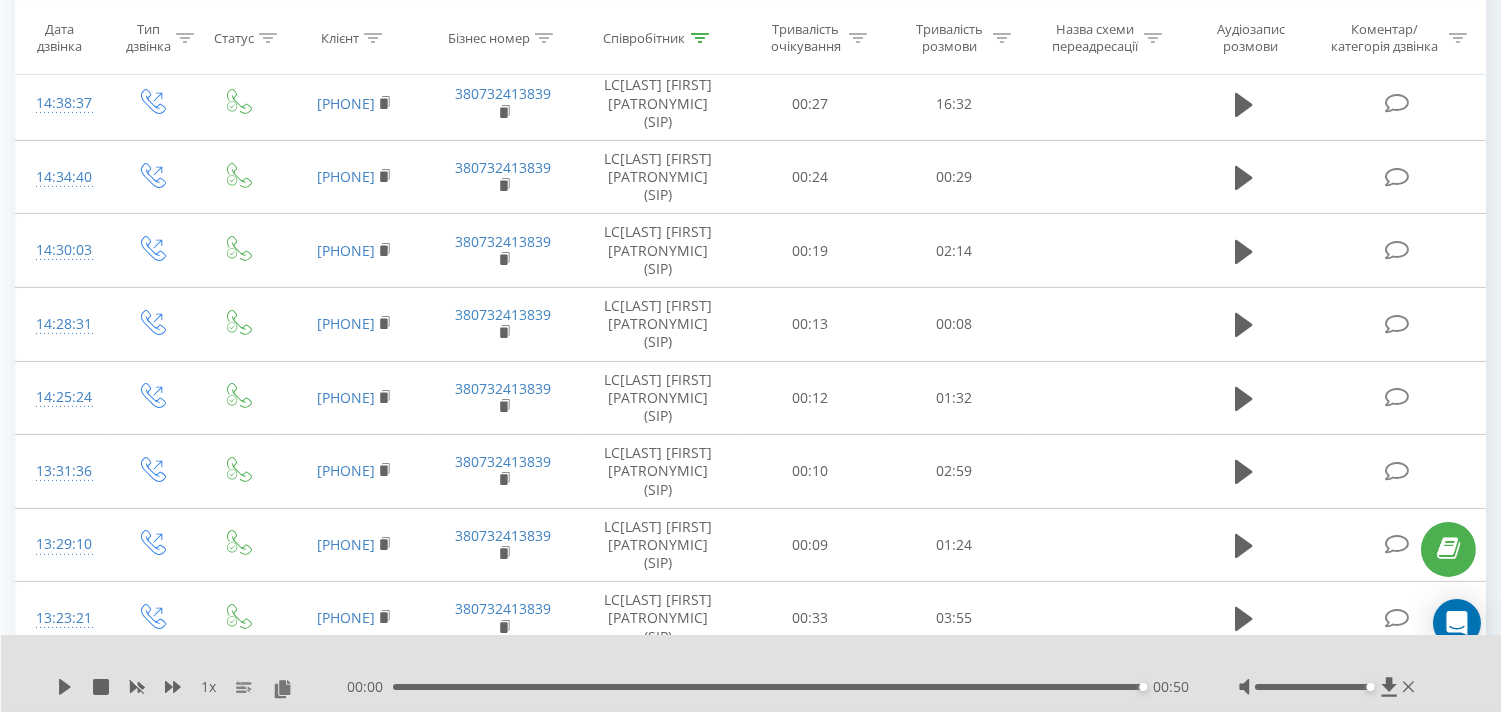 scroll, scrollTop: 777, scrollLeft: 0, axis: vertical 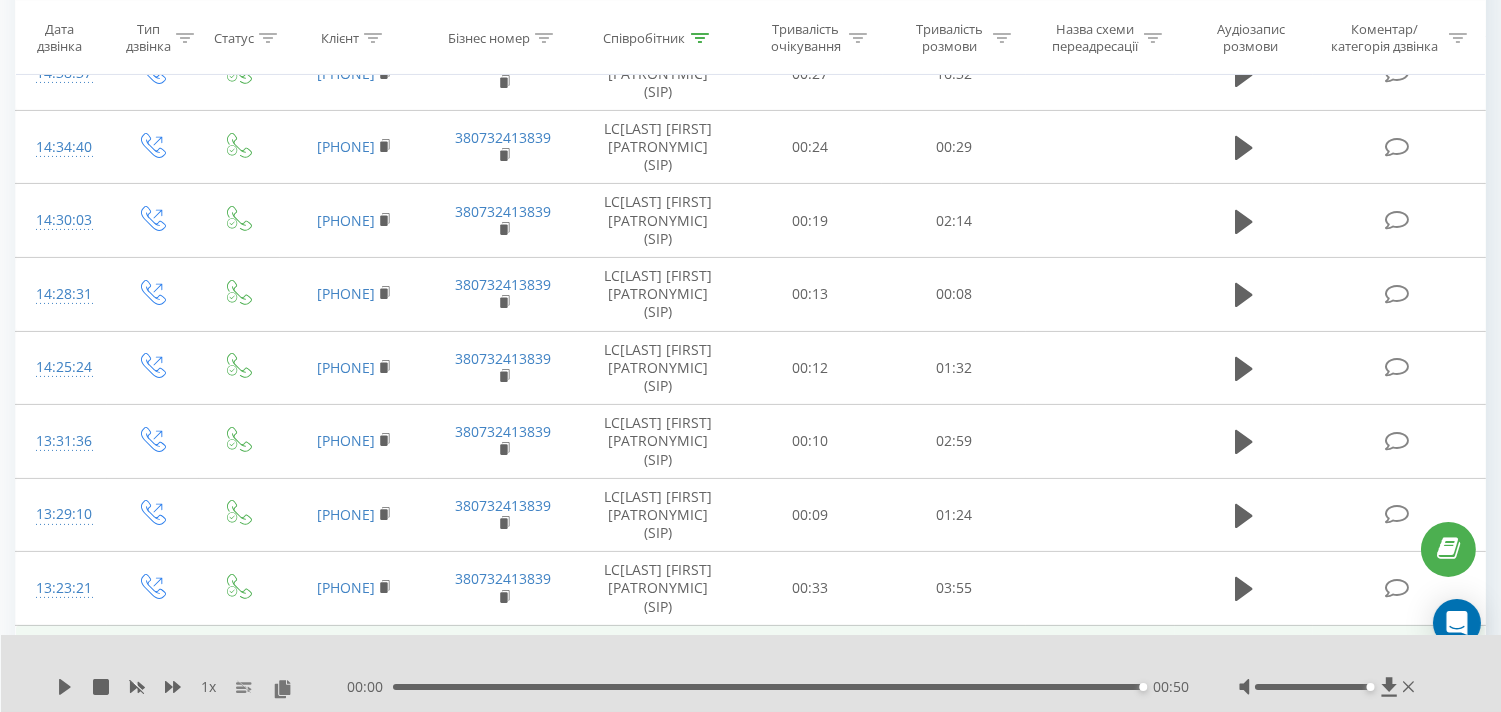 click 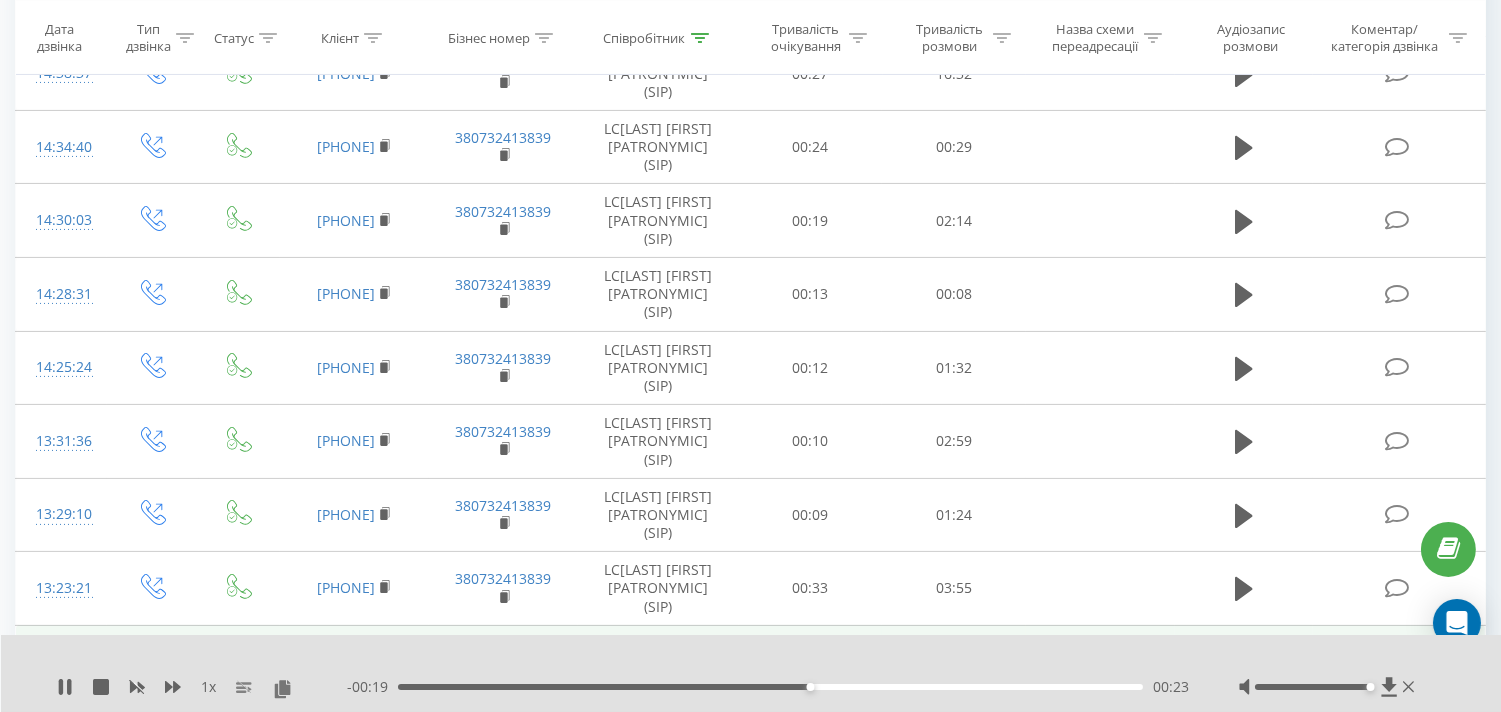 click 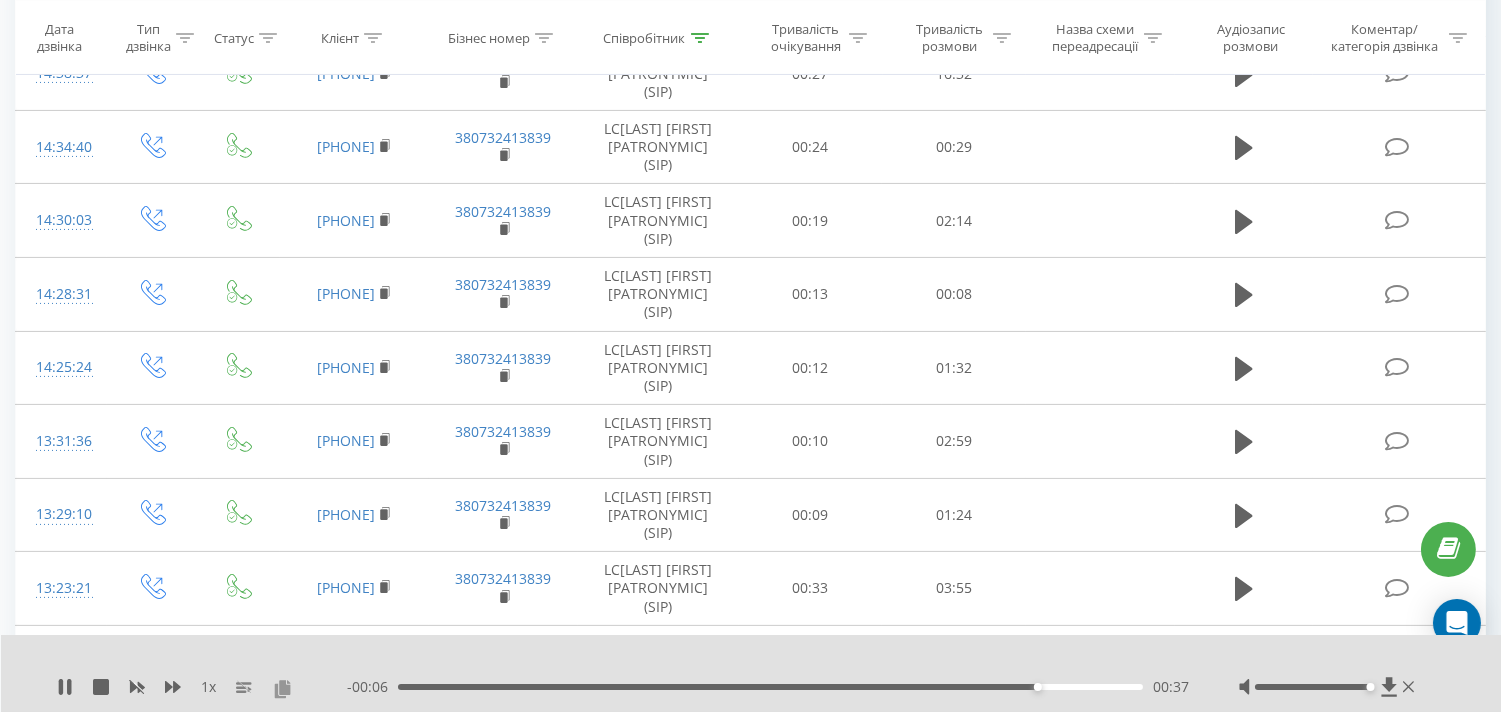 click at bounding box center [282, 688] 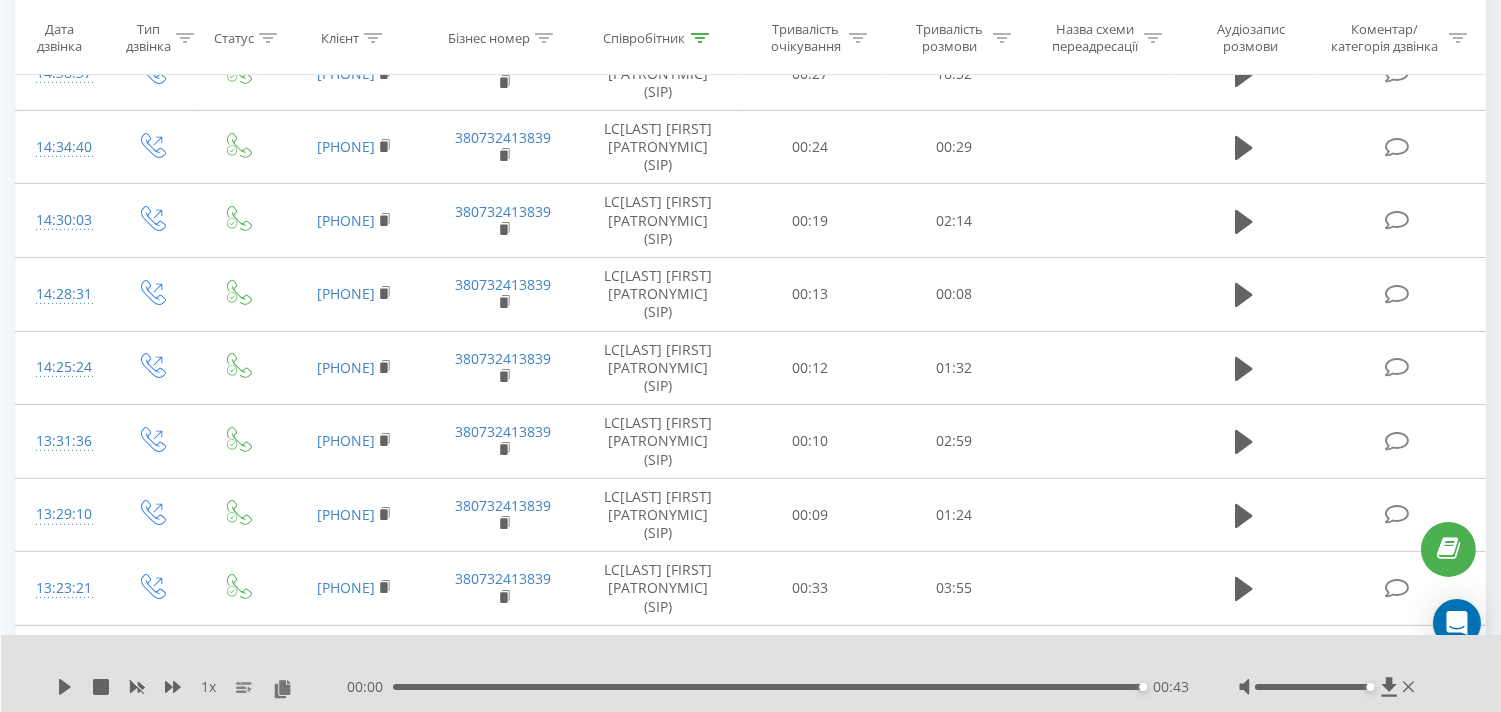 drag, startPoint x: 422, startPoint y: 684, endPoint x: 332, endPoint y: 678, distance: 90.199776 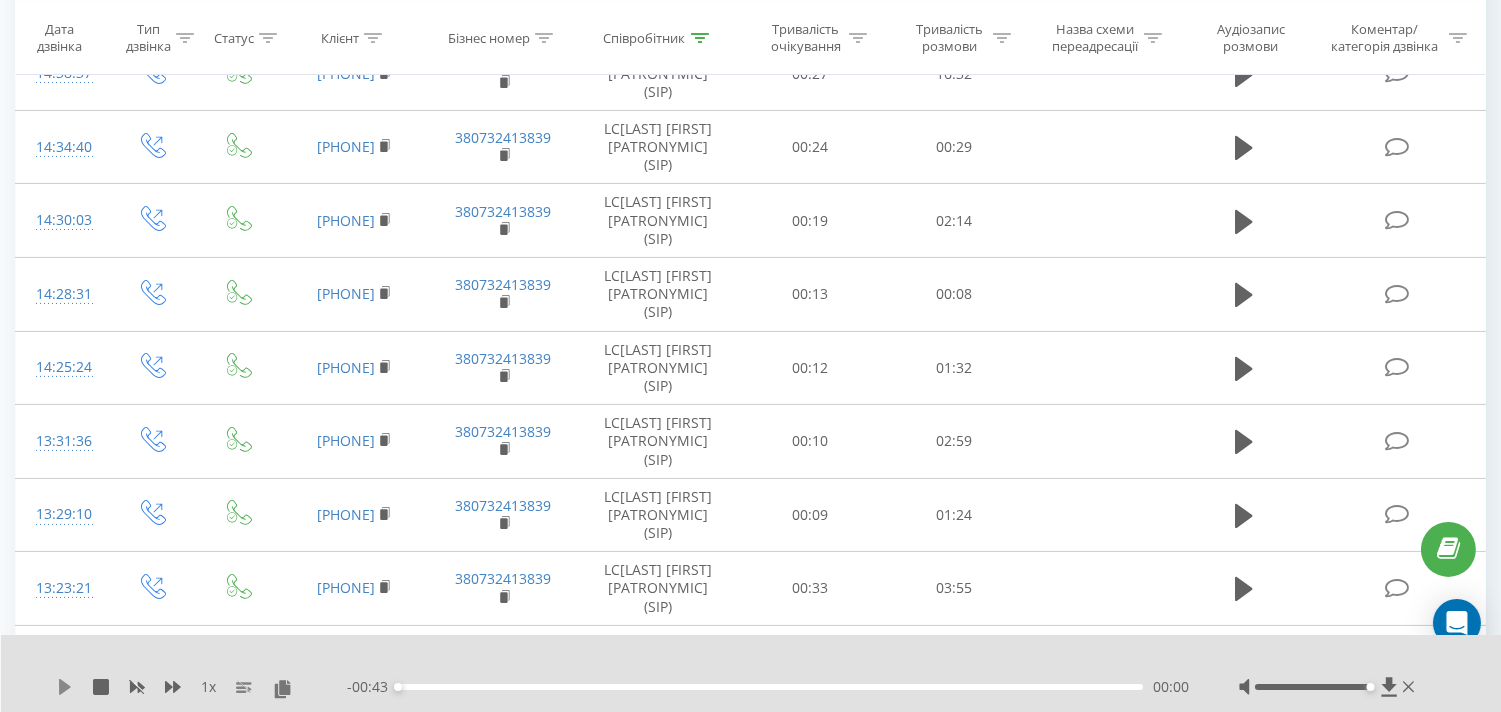 click 